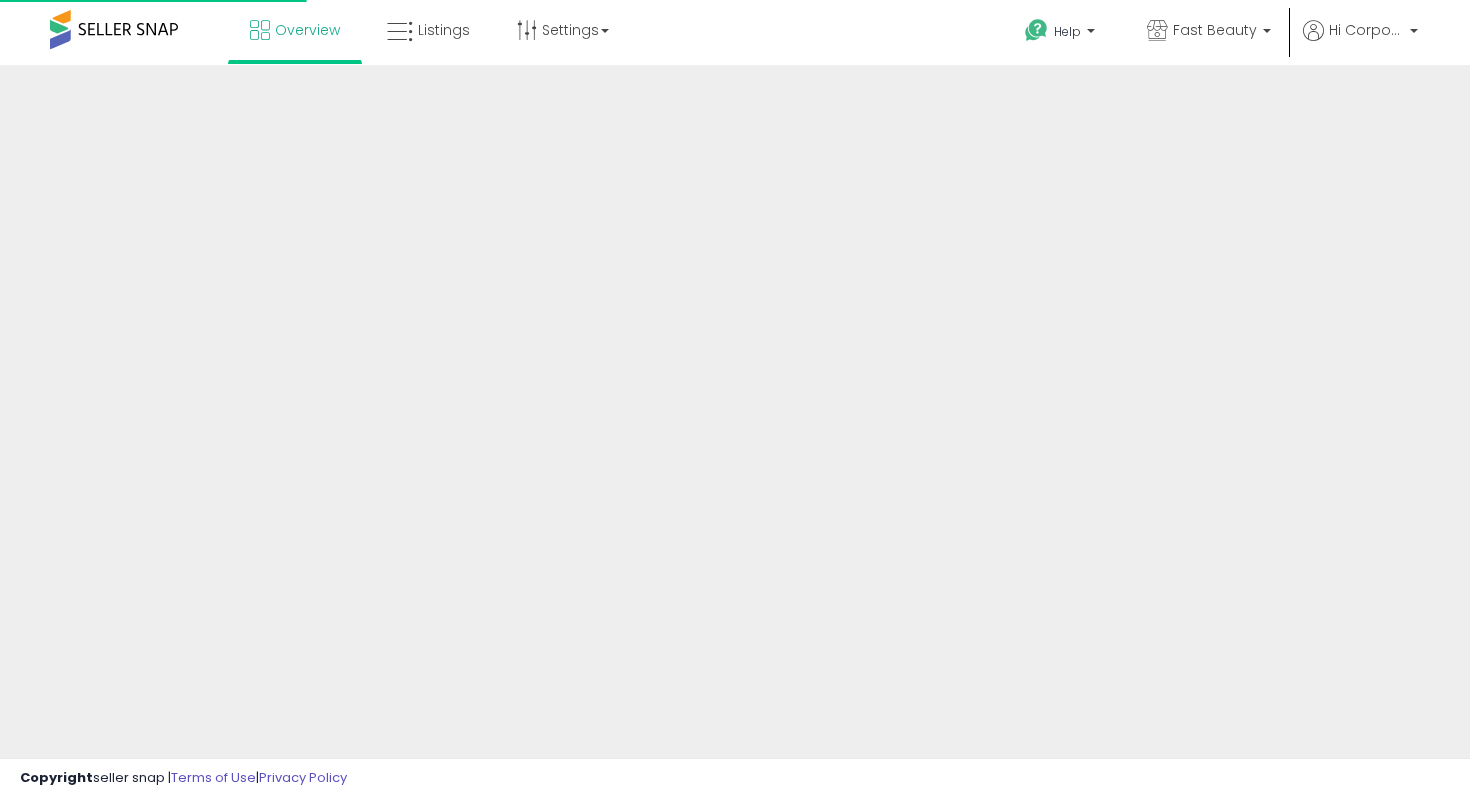 scroll, scrollTop: 0, scrollLeft: 0, axis: both 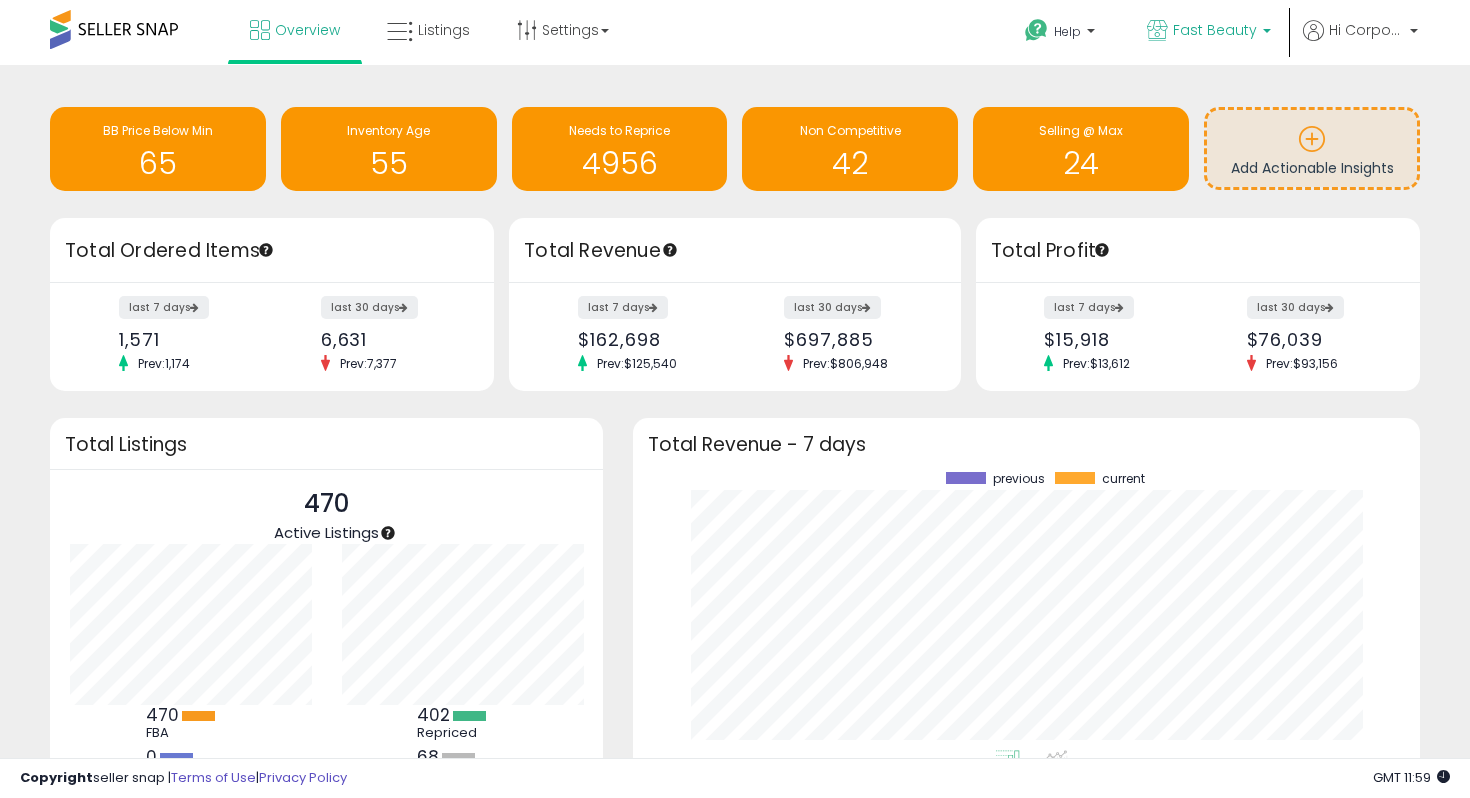 click on "Fast Beauty" at bounding box center [1215, 30] 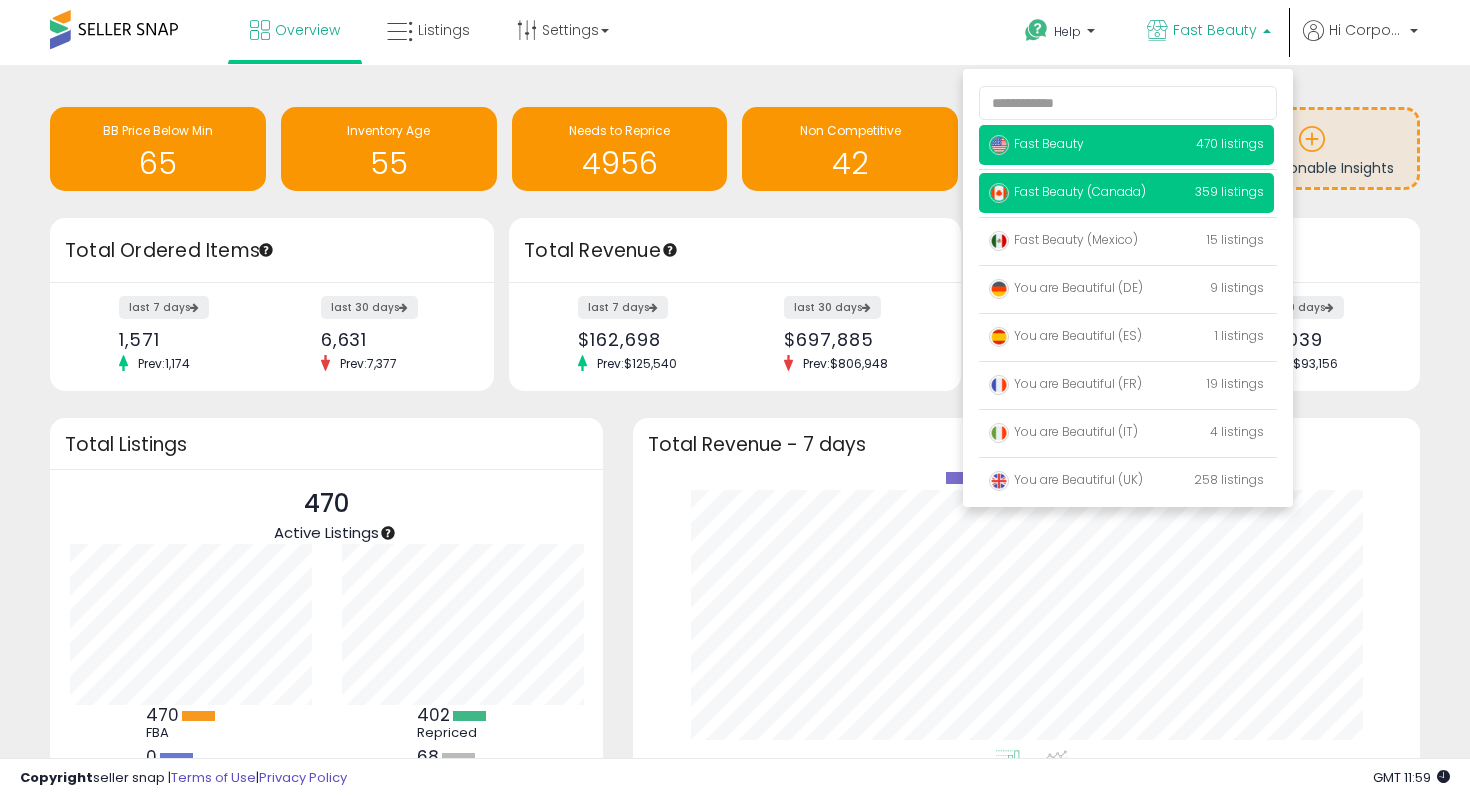 click on "Fast Beauty (Canada)
359
listings" at bounding box center [1126, 193] 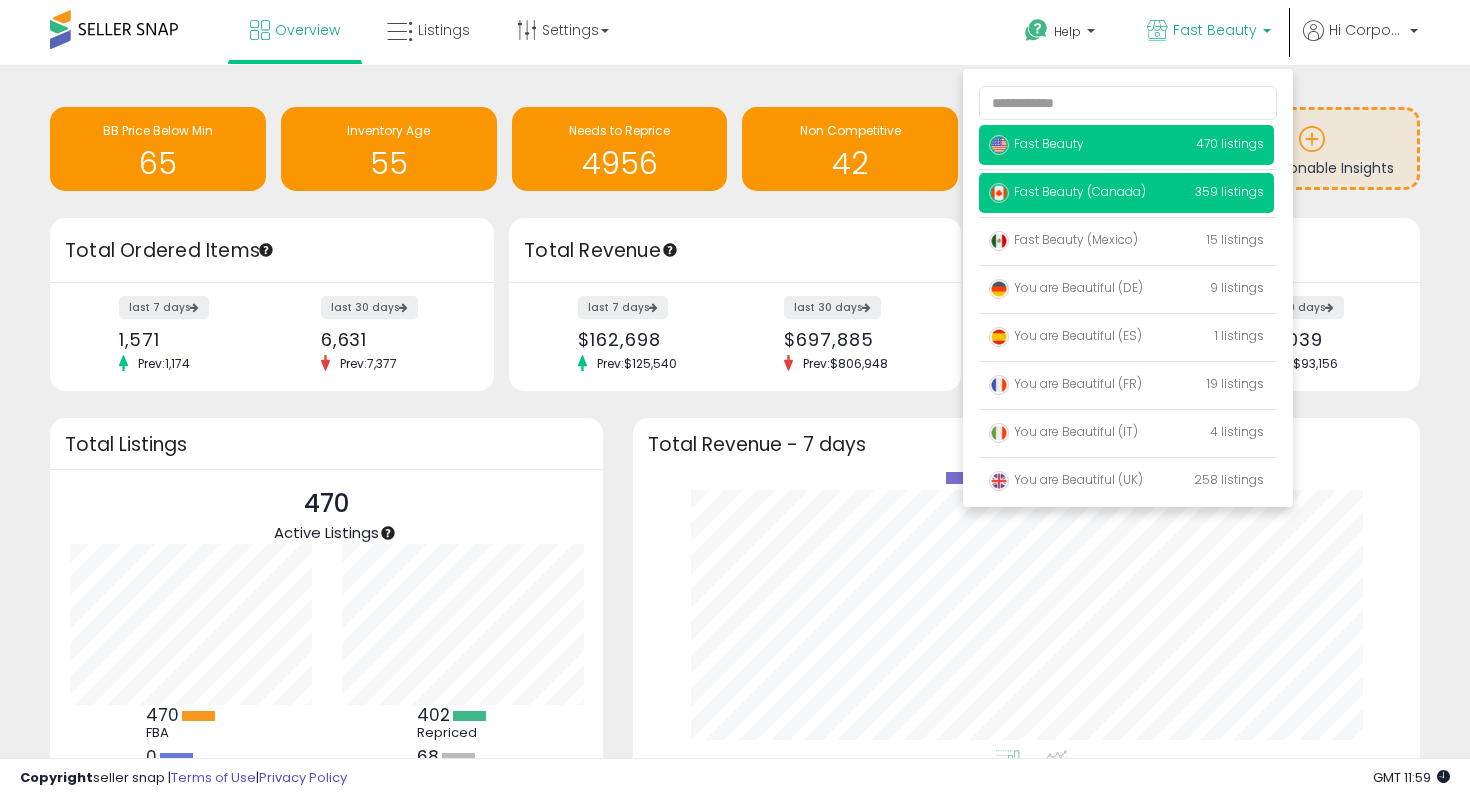 click on "Fast Beauty (Canada)
359
listings" at bounding box center (1126, 193) 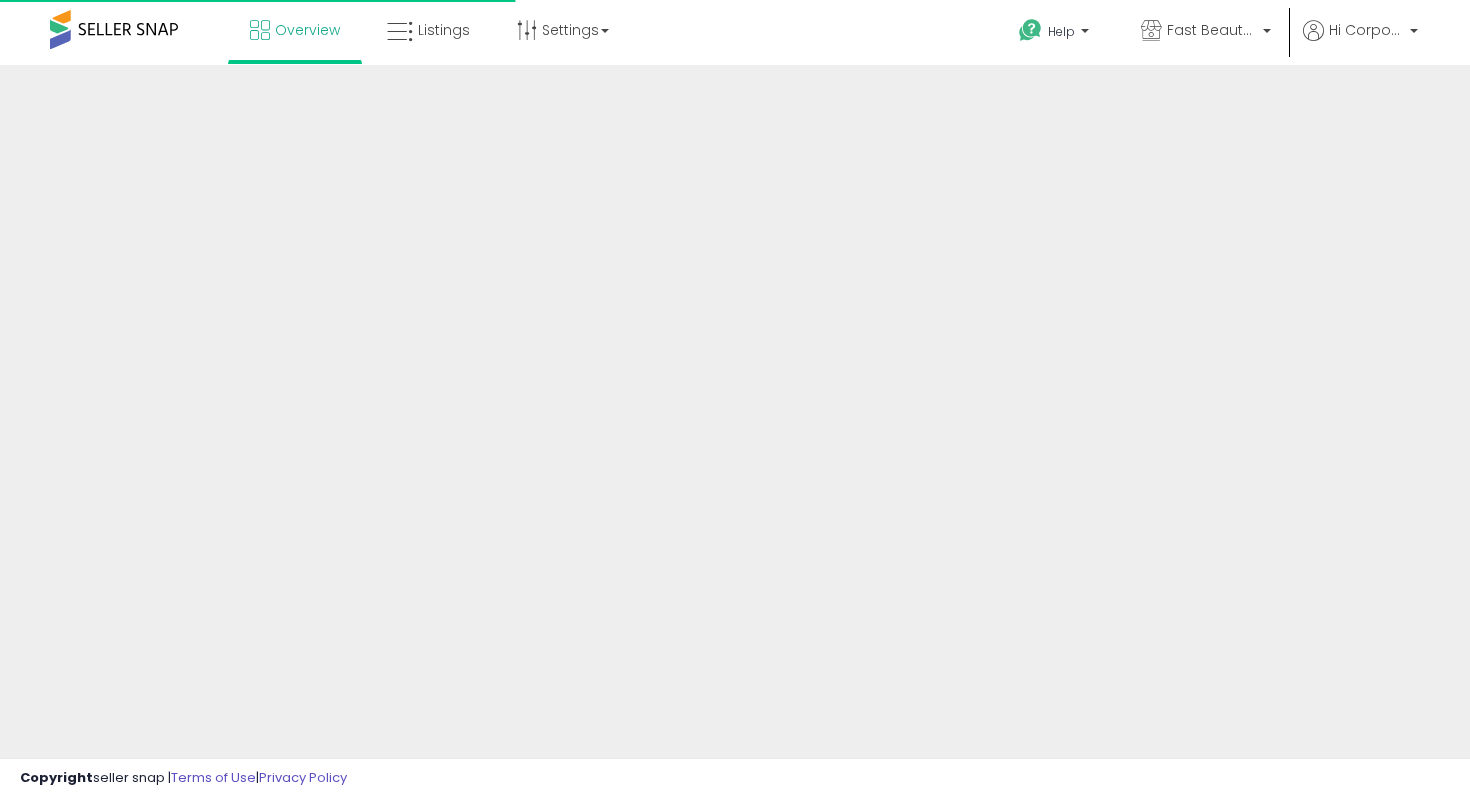 scroll, scrollTop: 0, scrollLeft: 0, axis: both 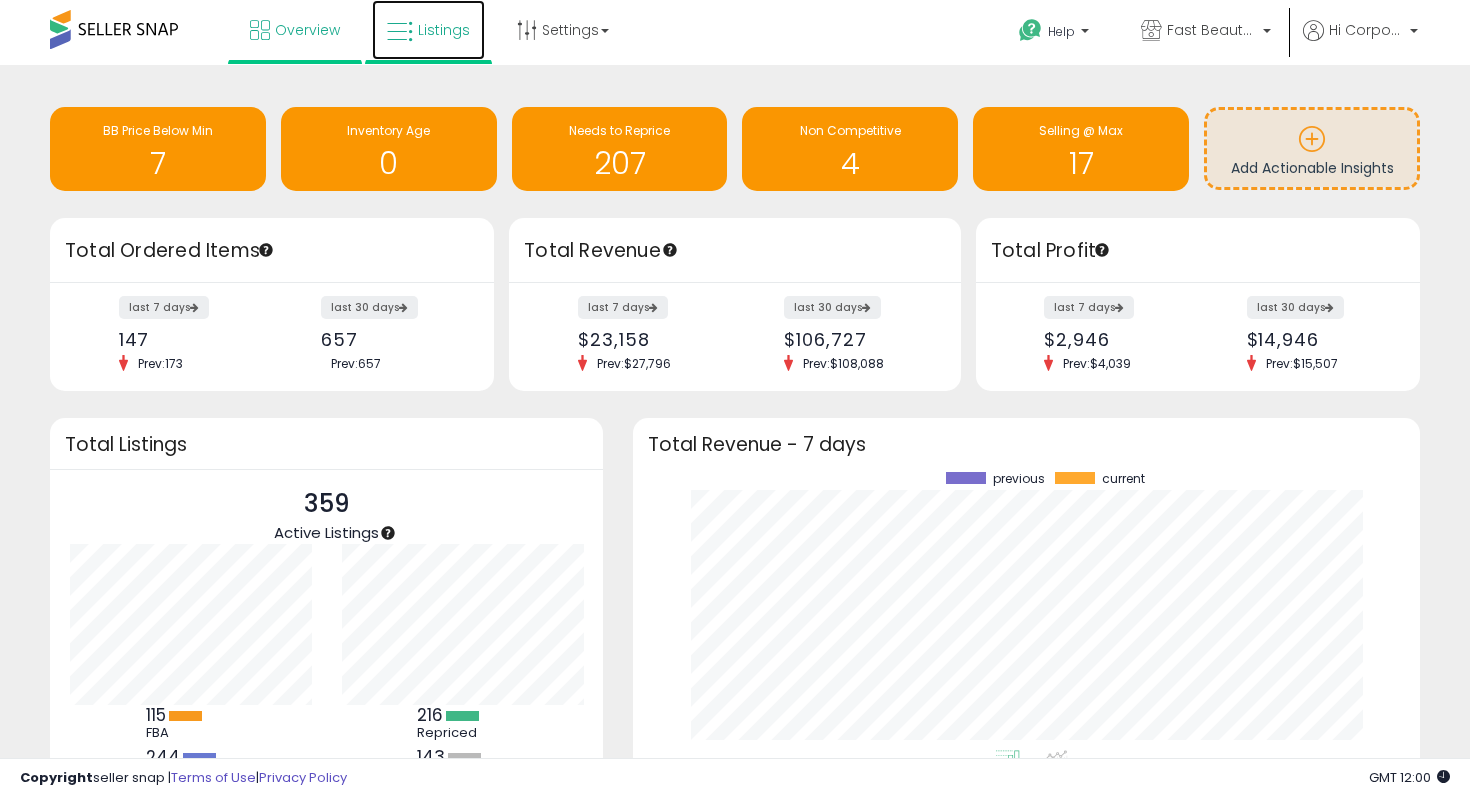 click on "Listings" at bounding box center (444, 30) 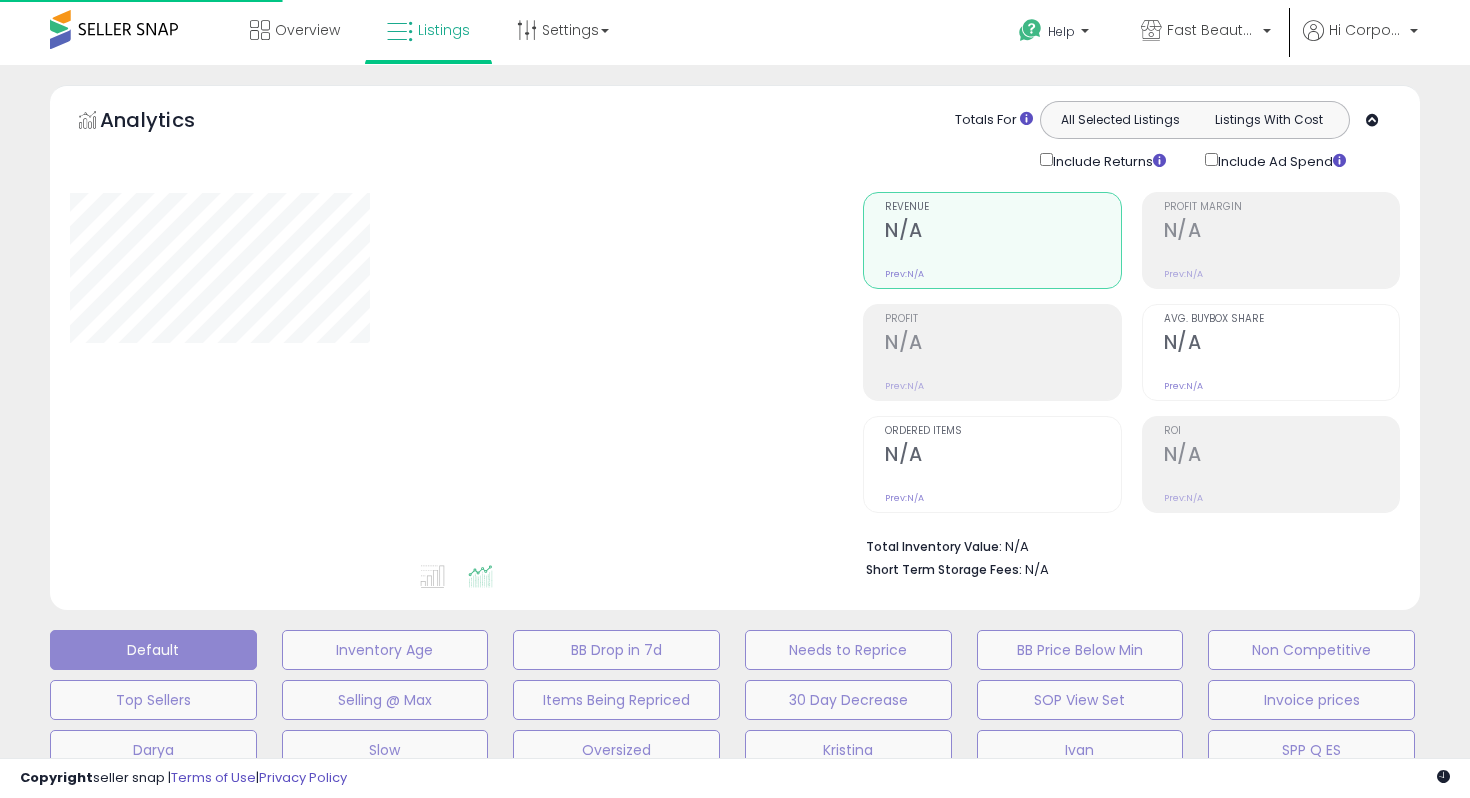 scroll, scrollTop: 0, scrollLeft: 0, axis: both 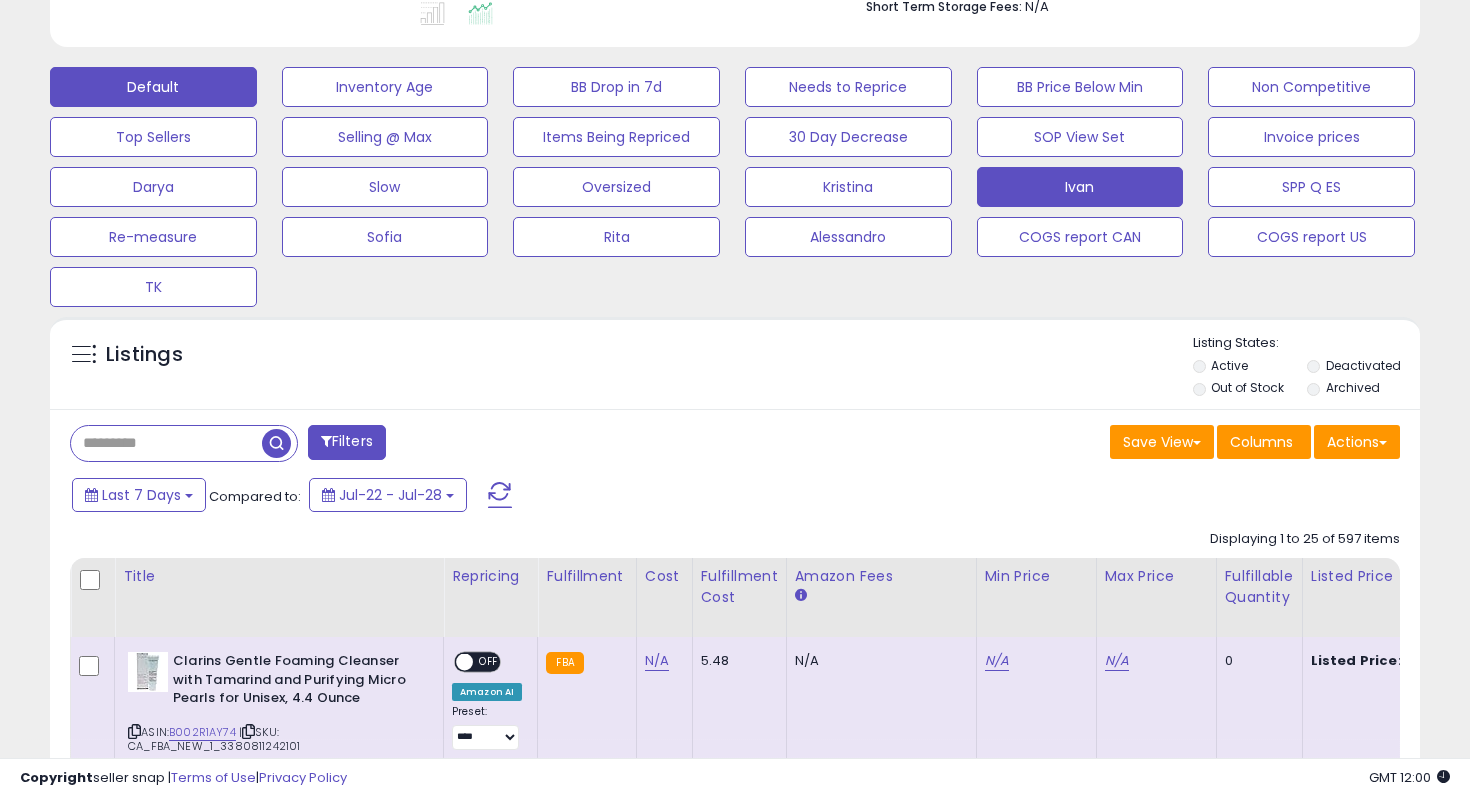 click on "Ivan" at bounding box center [385, 87] 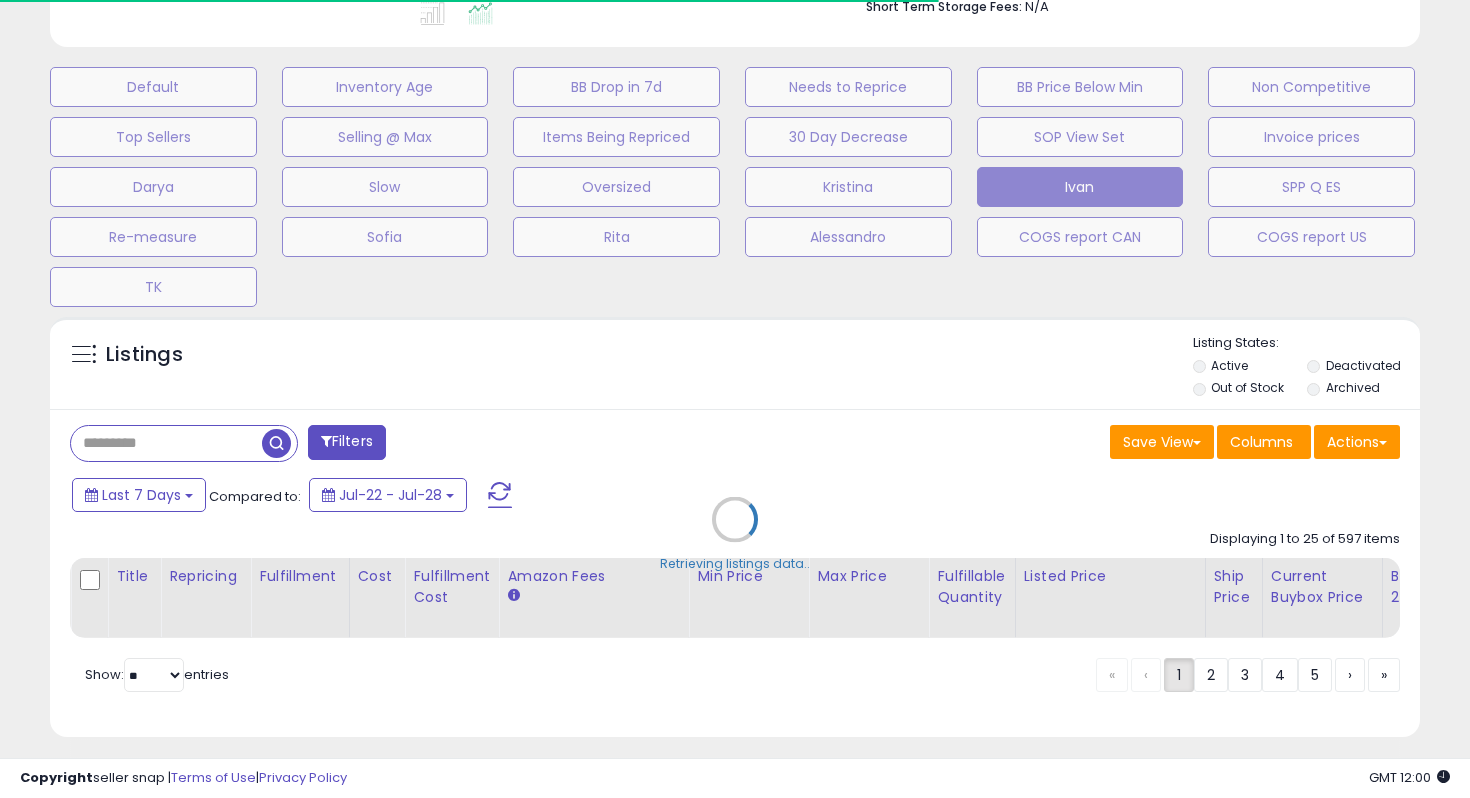 type on "**********" 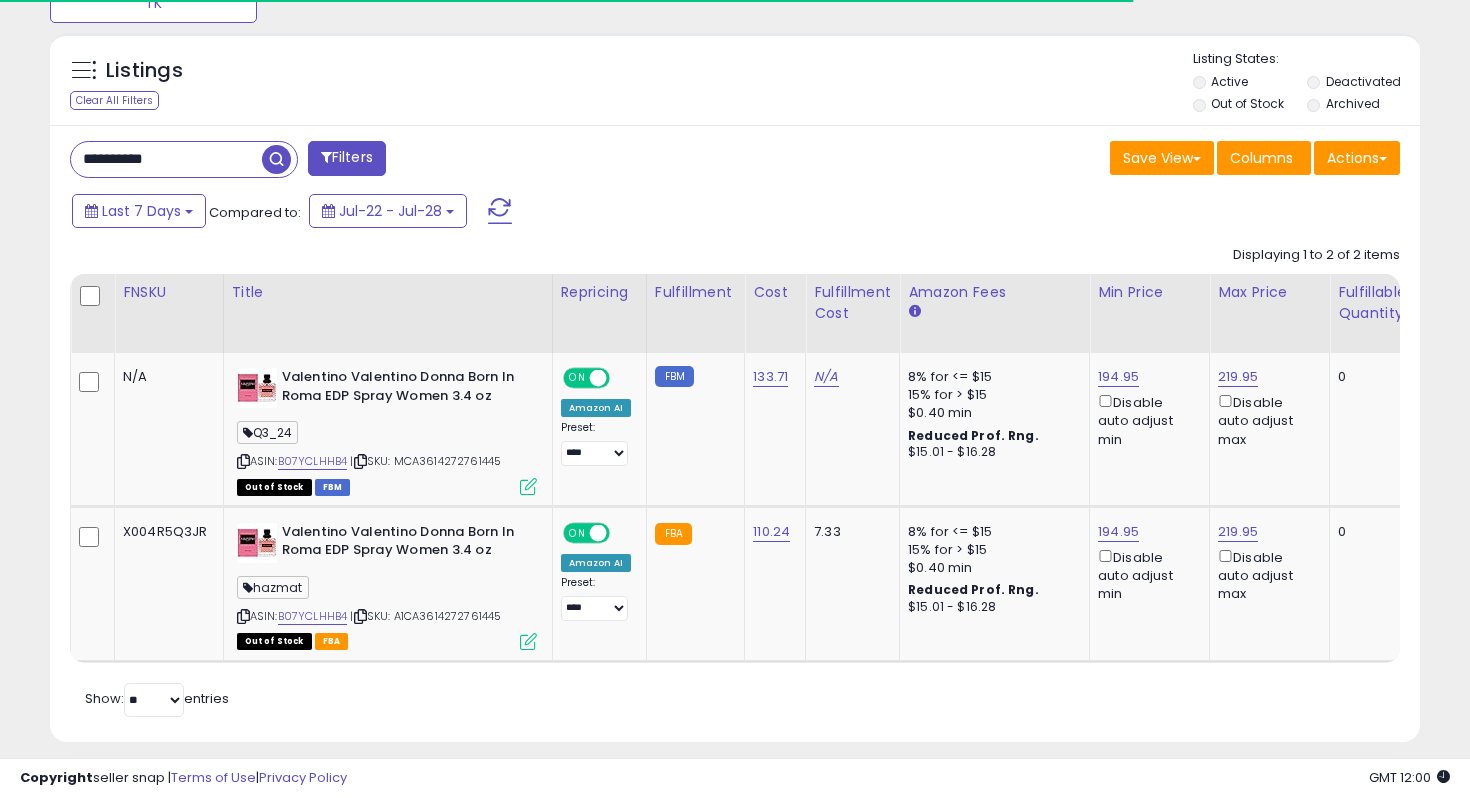 scroll, scrollTop: 866, scrollLeft: 0, axis: vertical 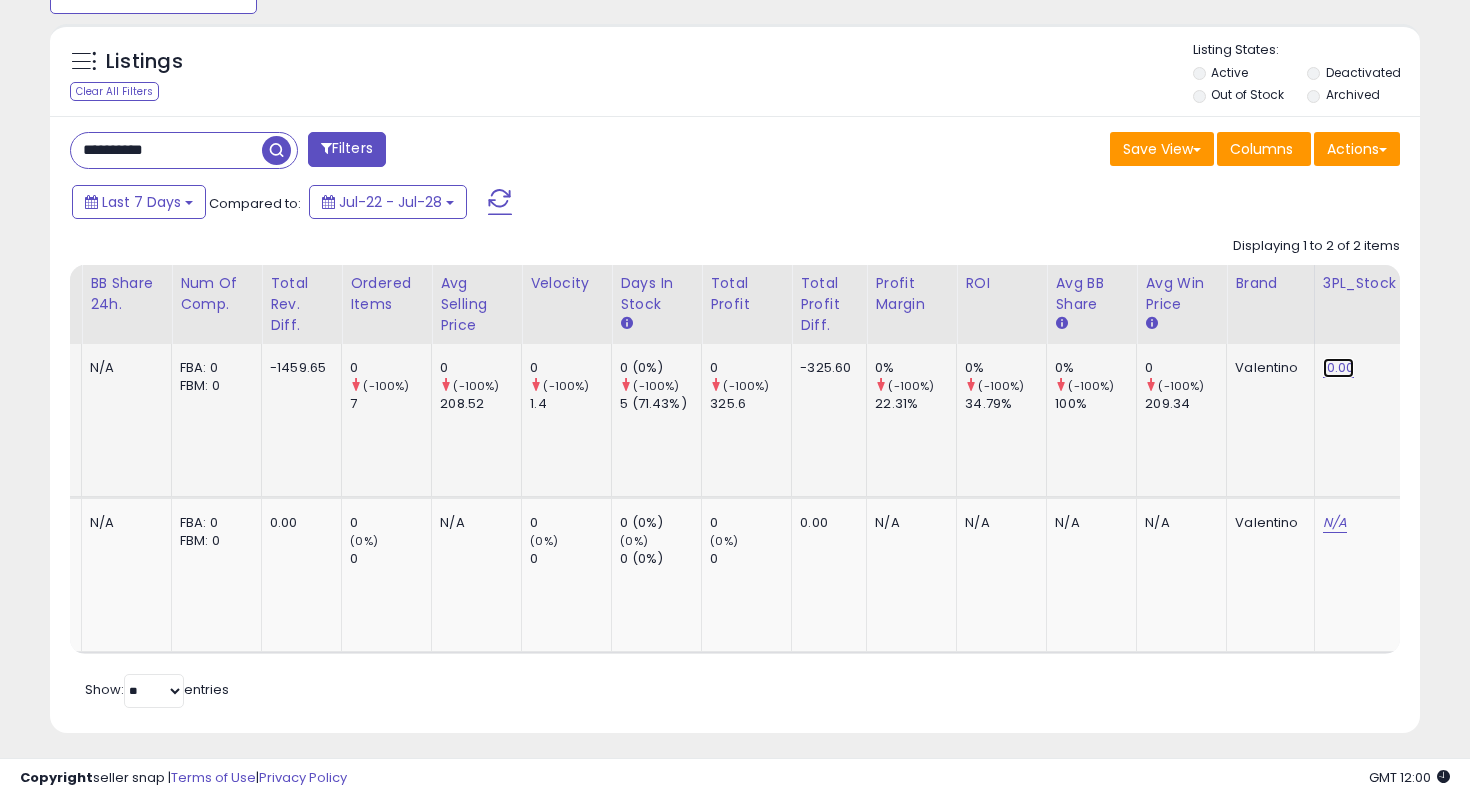 click on "10.00" at bounding box center [1339, 368] 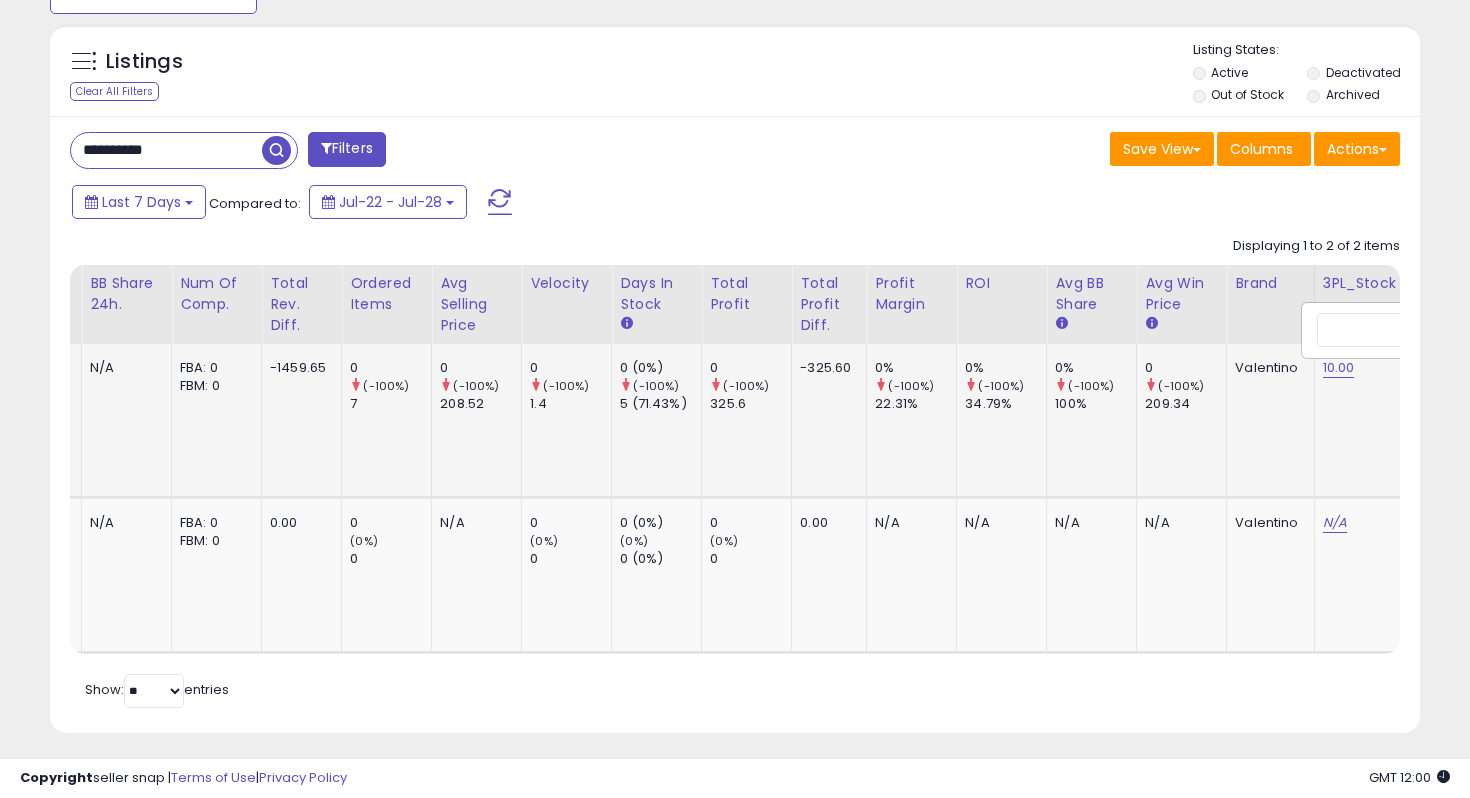 scroll, scrollTop: 0, scrollLeft: 2140, axis: horizontal 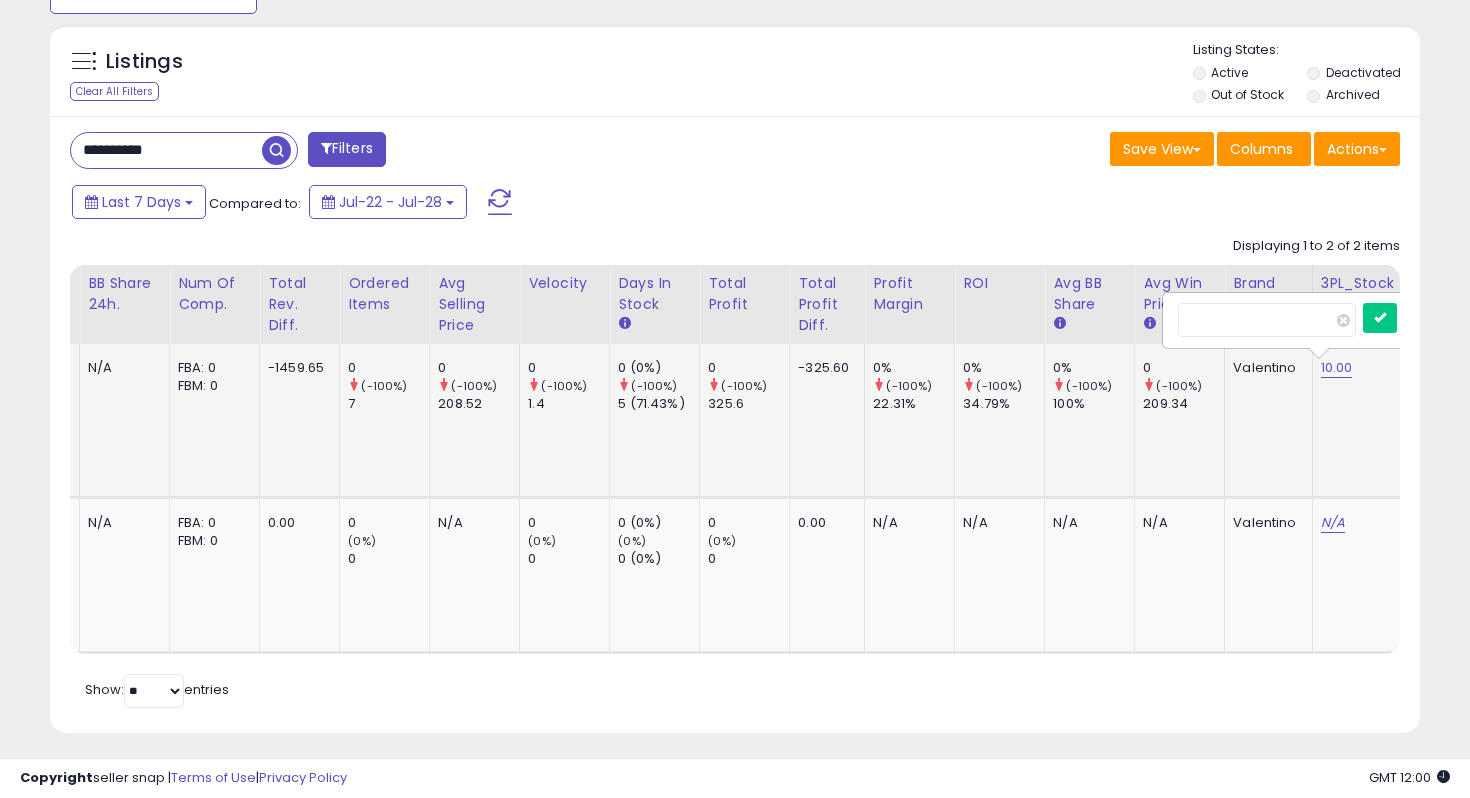 click on "*****" at bounding box center (1267, 320) 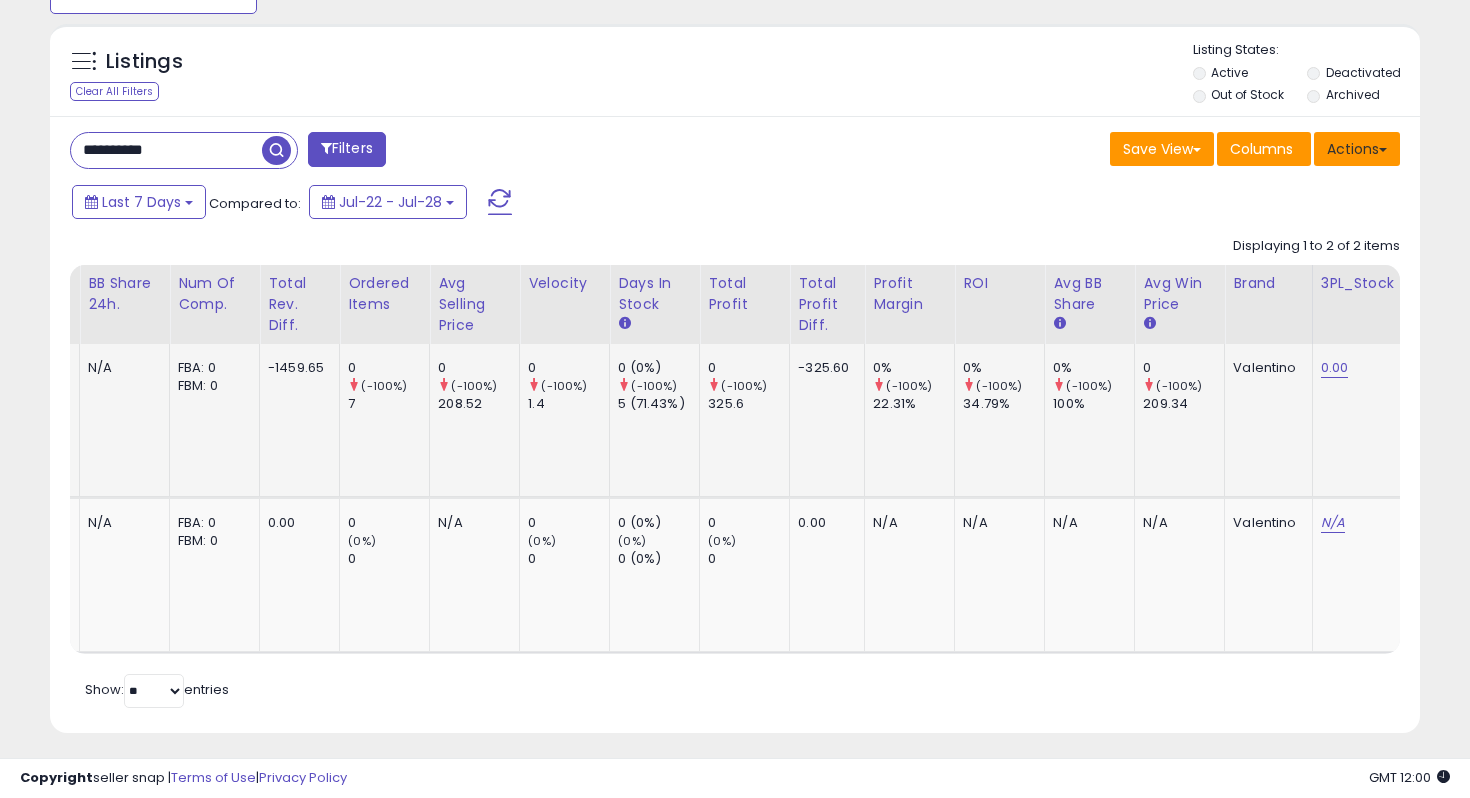 scroll, scrollTop: 0, scrollLeft: 2138, axis: horizontal 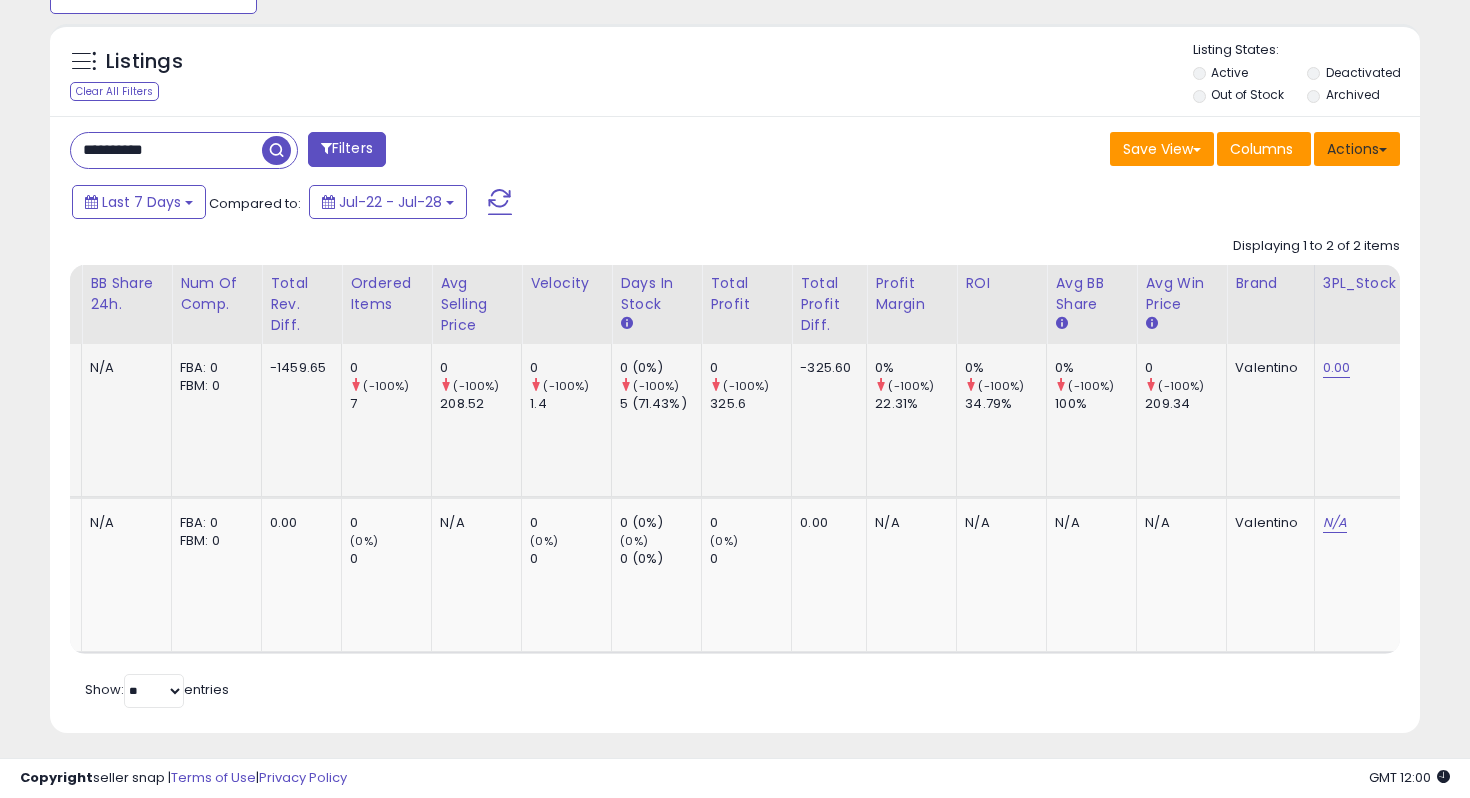 click on "Actions" at bounding box center [1357, 149] 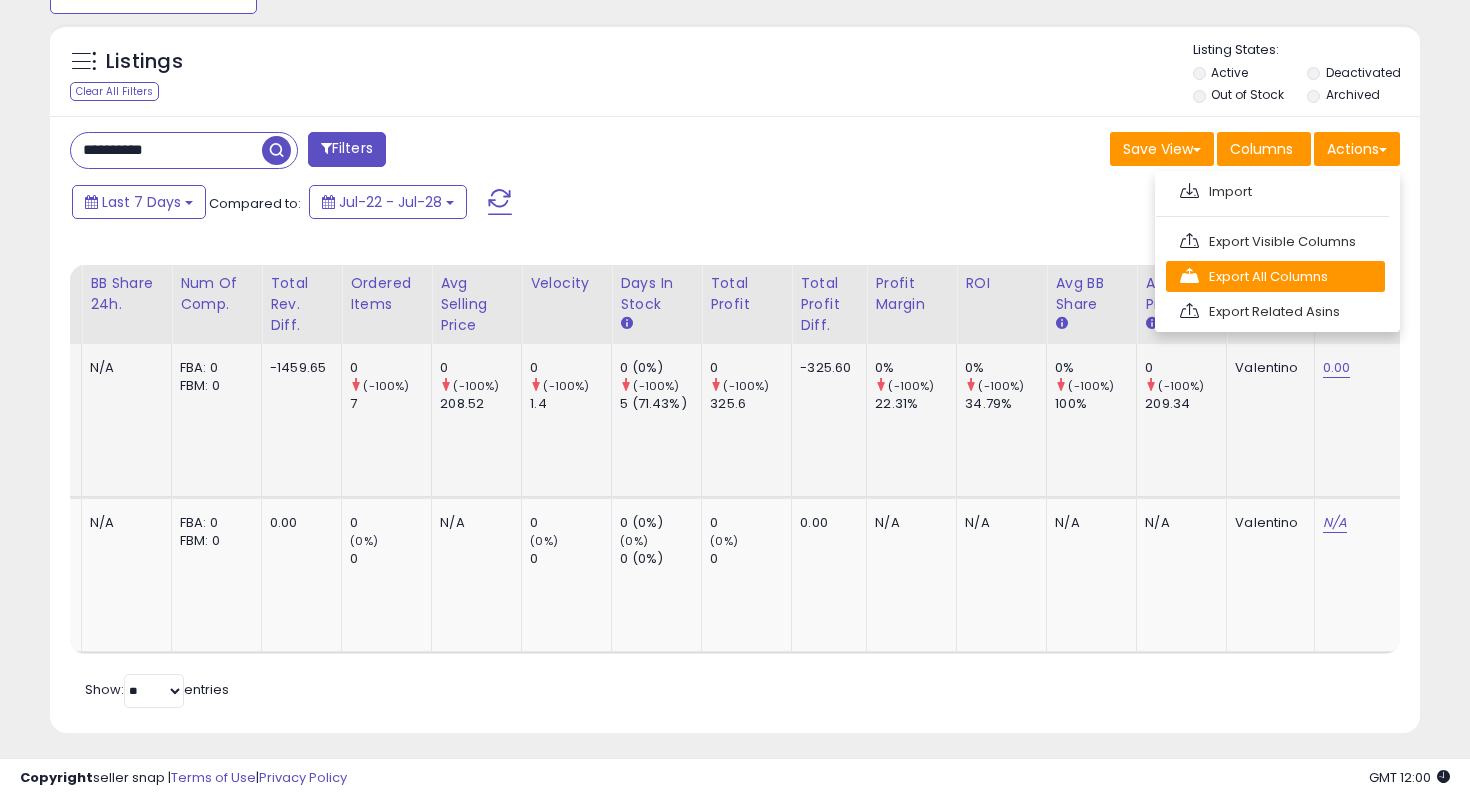 click on "Export All Columns" at bounding box center [1275, 276] 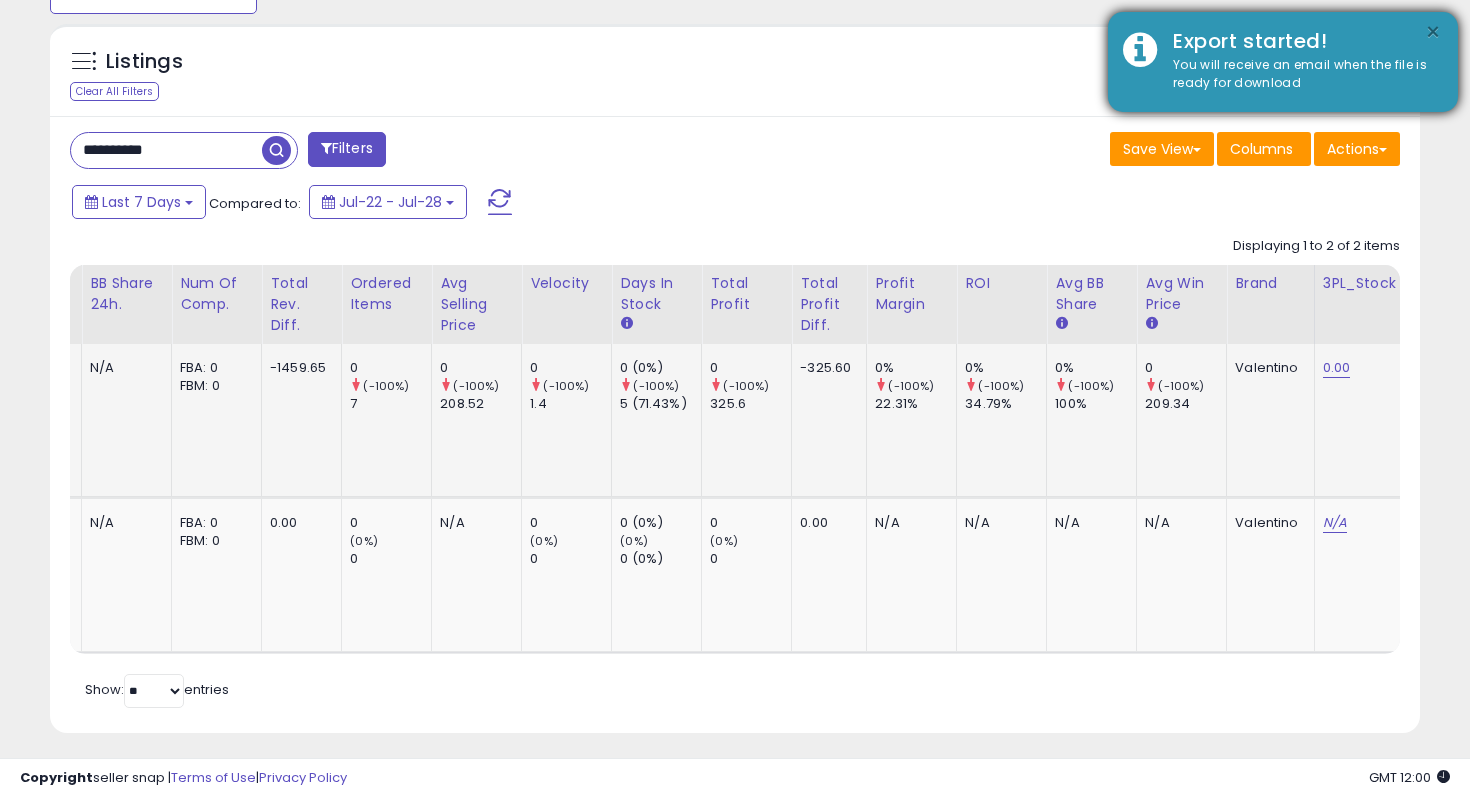 click on "×" at bounding box center [1433, 32] 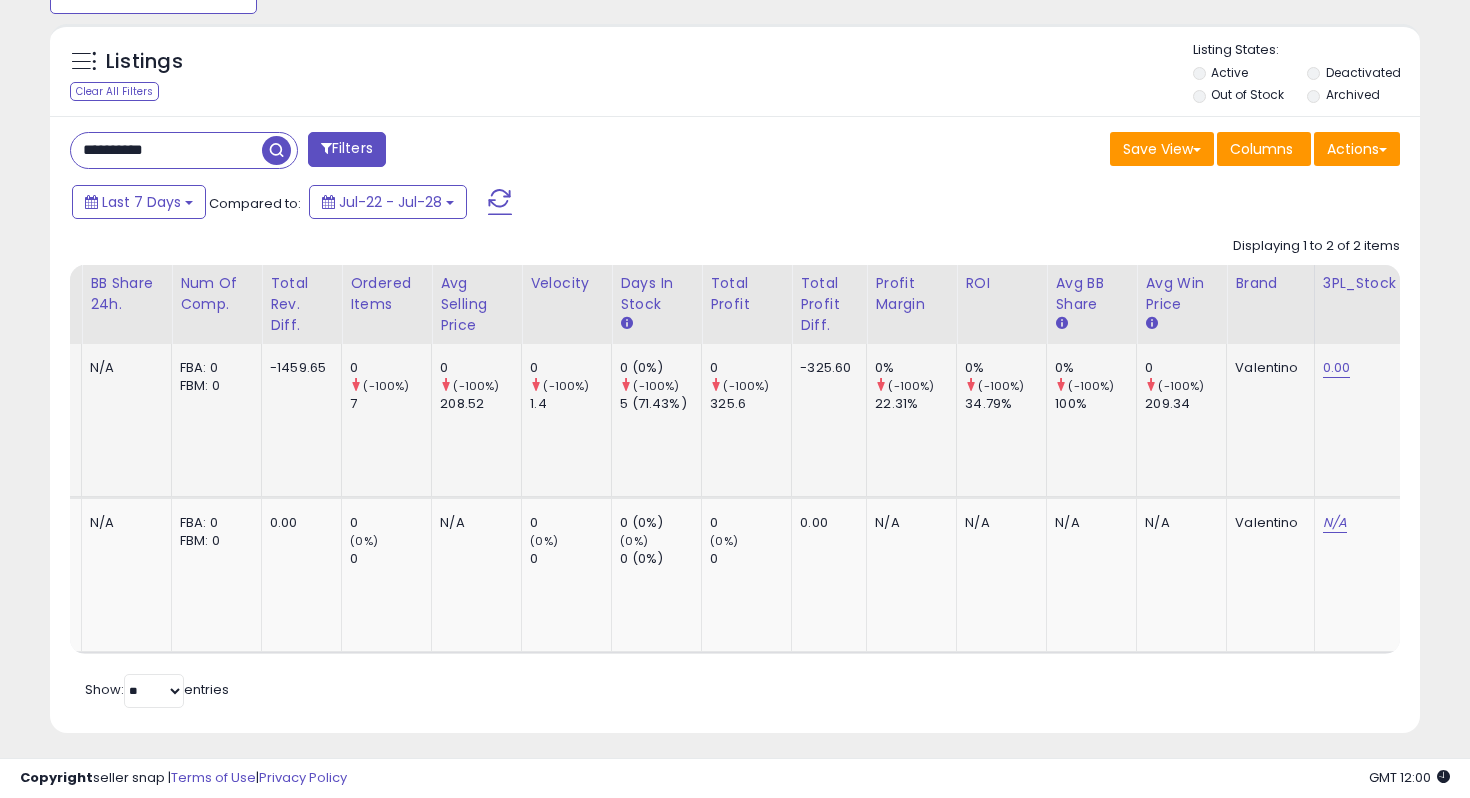 click on "**********" at bounding box center [166, 150] 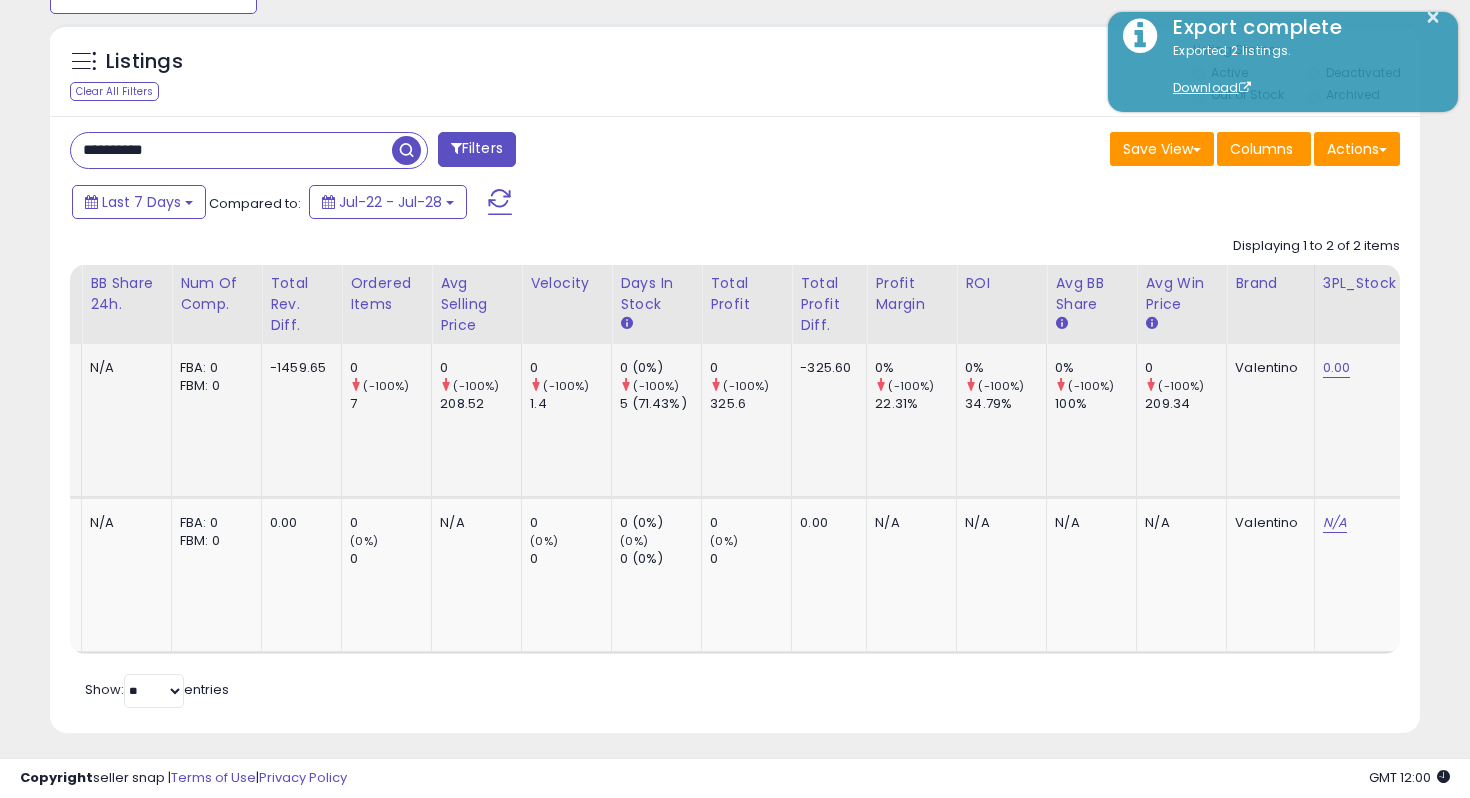 click on "**********" at bounding box center (231, 150) 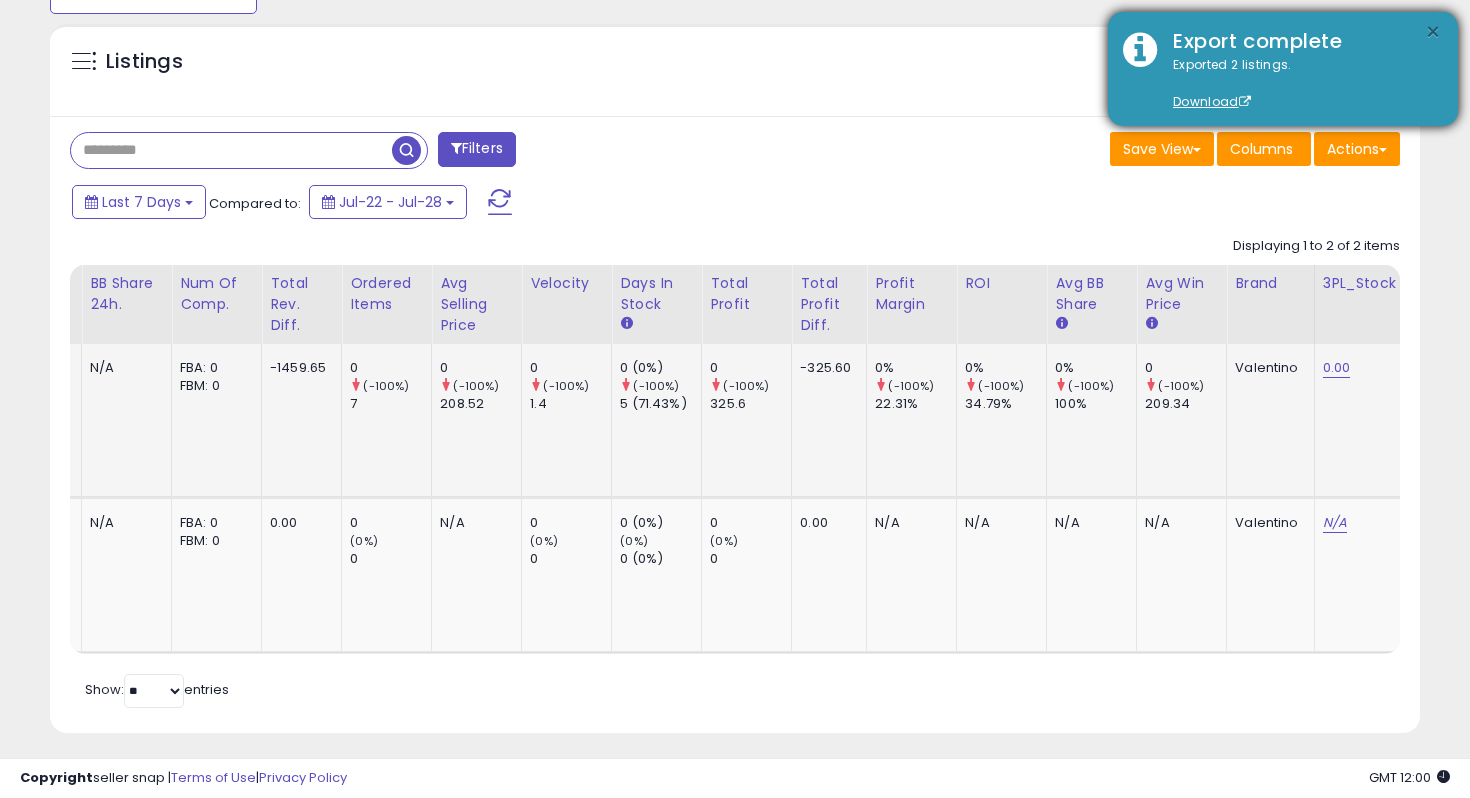 type 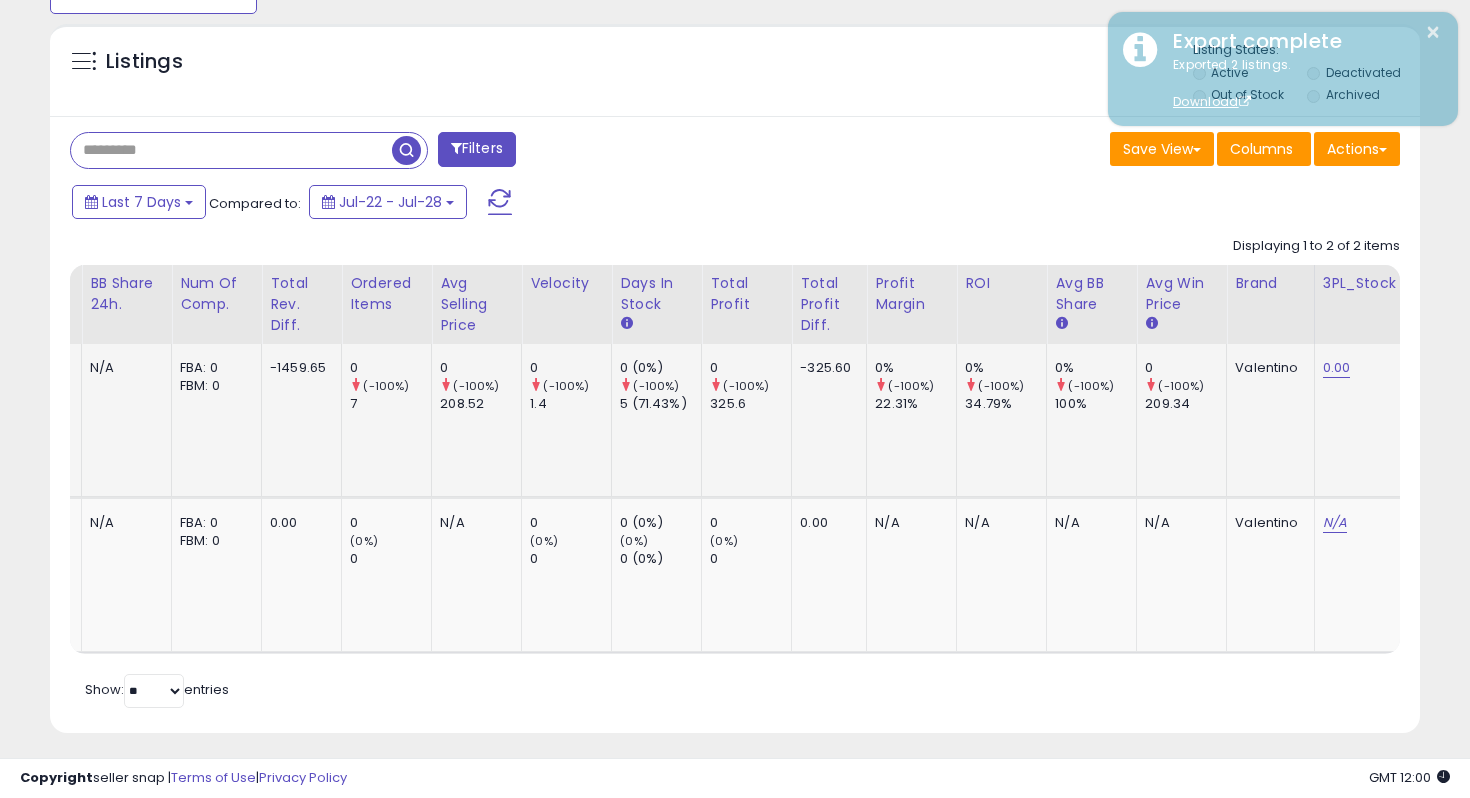 click at bounding box center (231, 150) 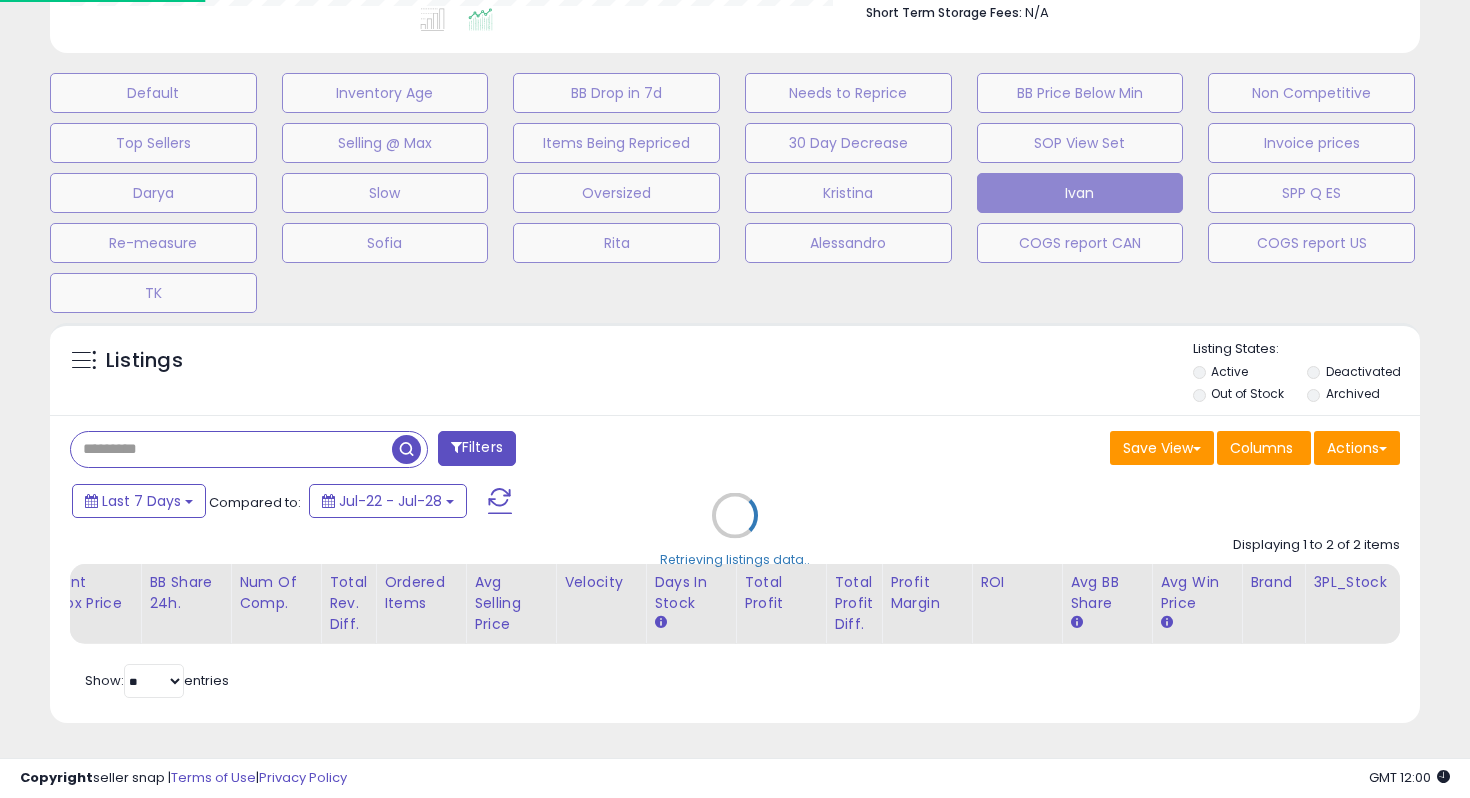 scroll, scrollTop: 0, scrollLeft: 1761, axis: horizontal 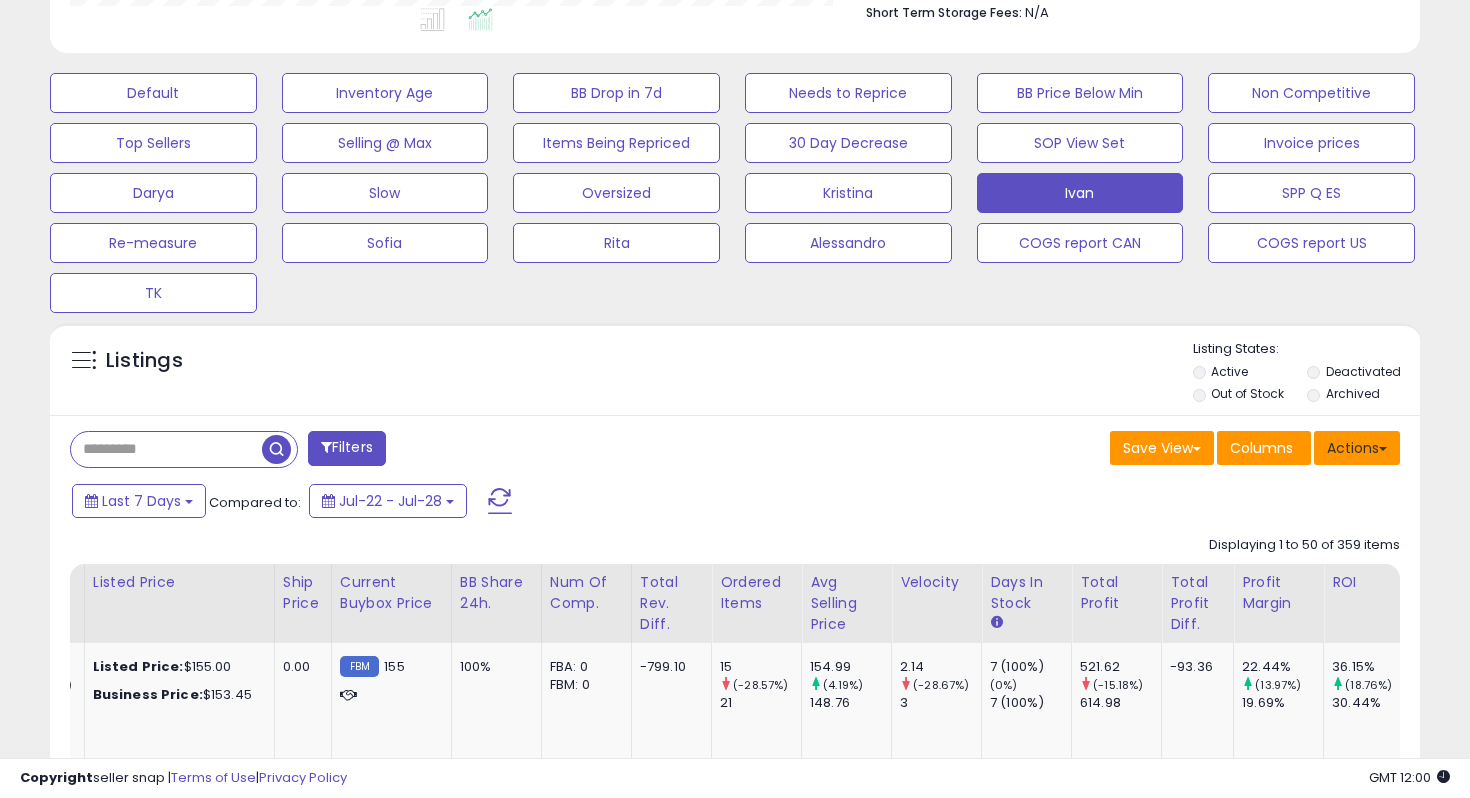 click on "Actions" at bounding box center (1357, 448) 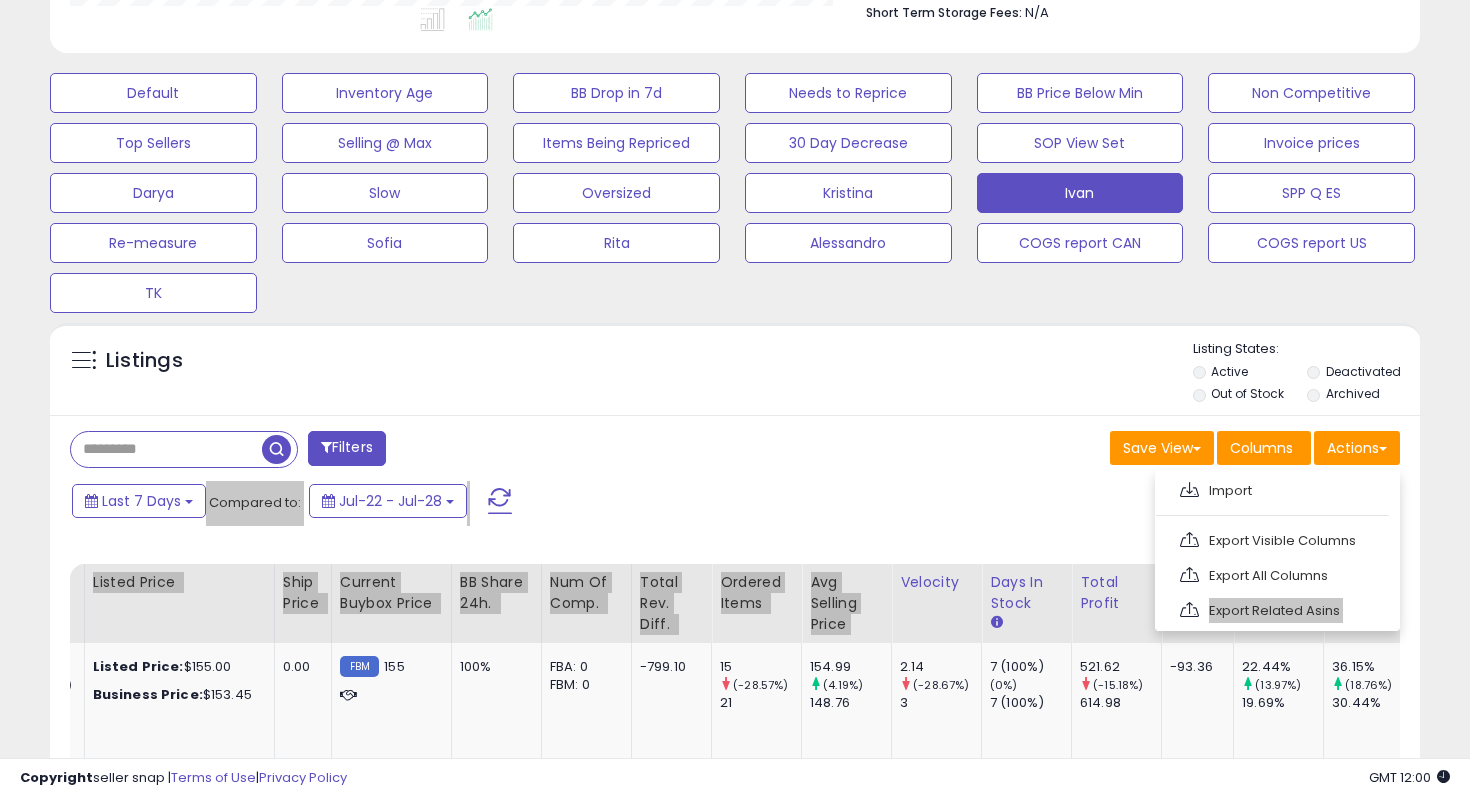 drag, startPoint x: 1320, startPoint y: 578, endPoint x: 944, endPoint y: 557, distance: 376.58597 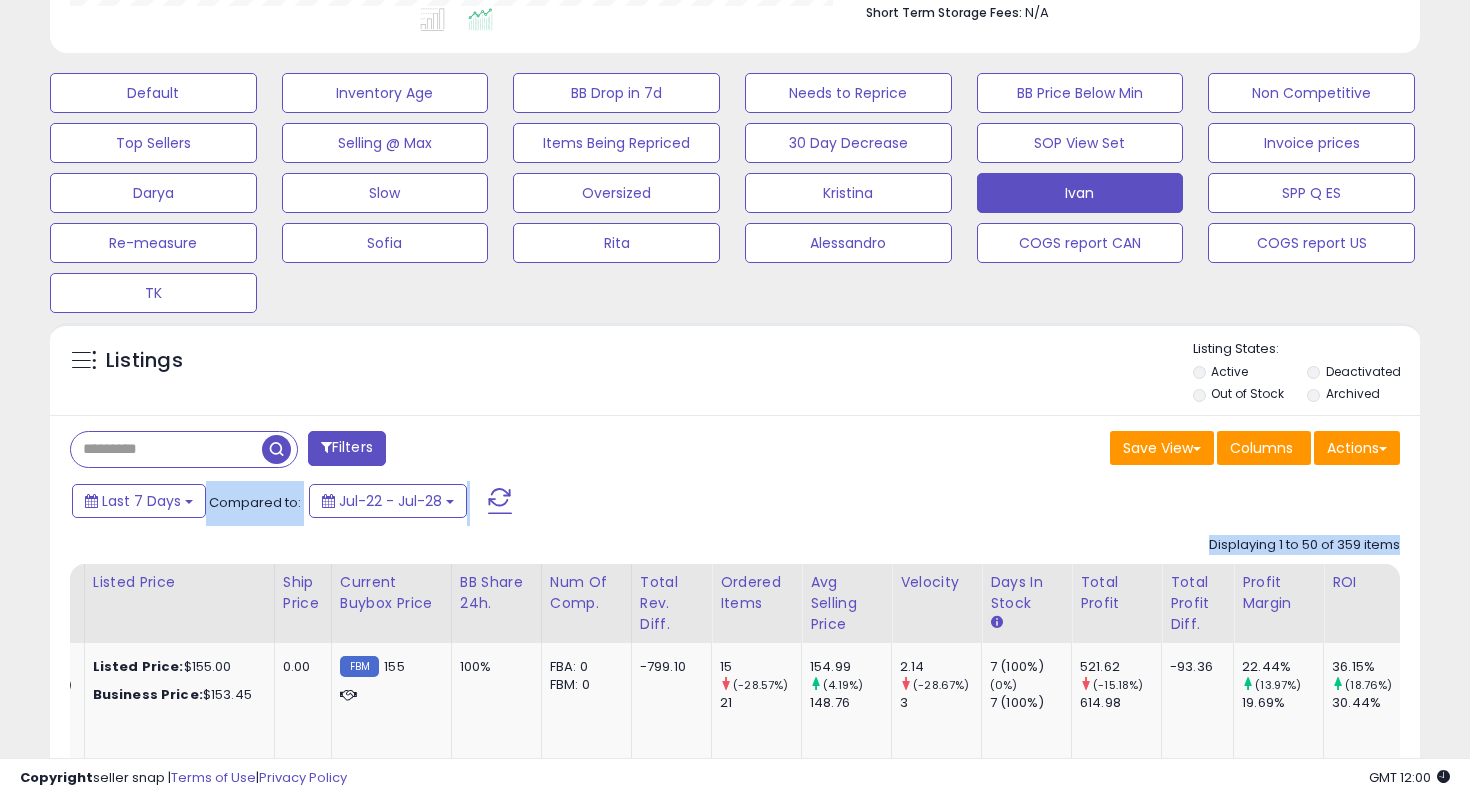 click on "Displaying 1 to 50 of 359 items
FNSKU
Title
WH" 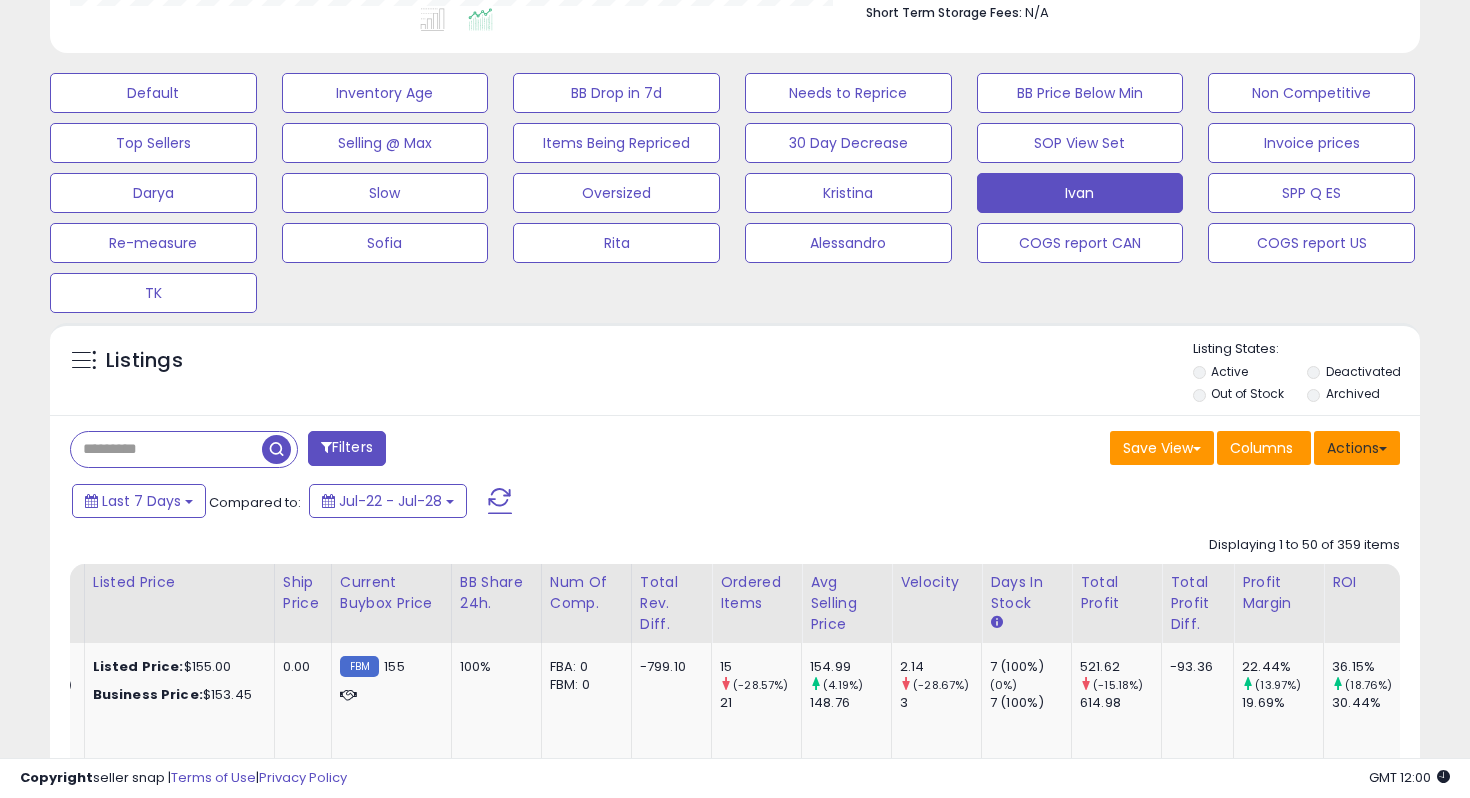 click on "Actions" at bounding box center (1357, 448) 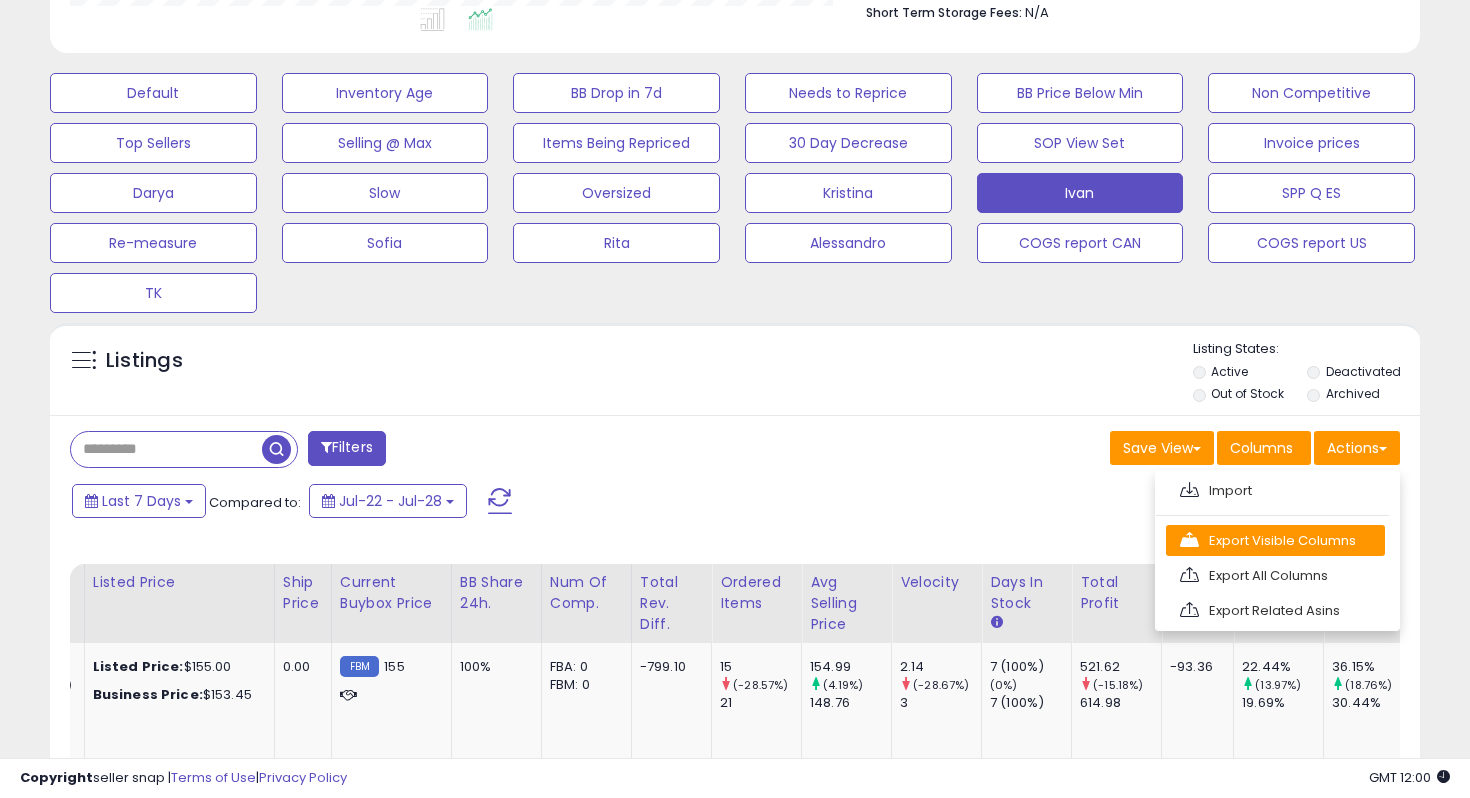 click on "Export Visible Columns" at bounding box center (1275, 540) 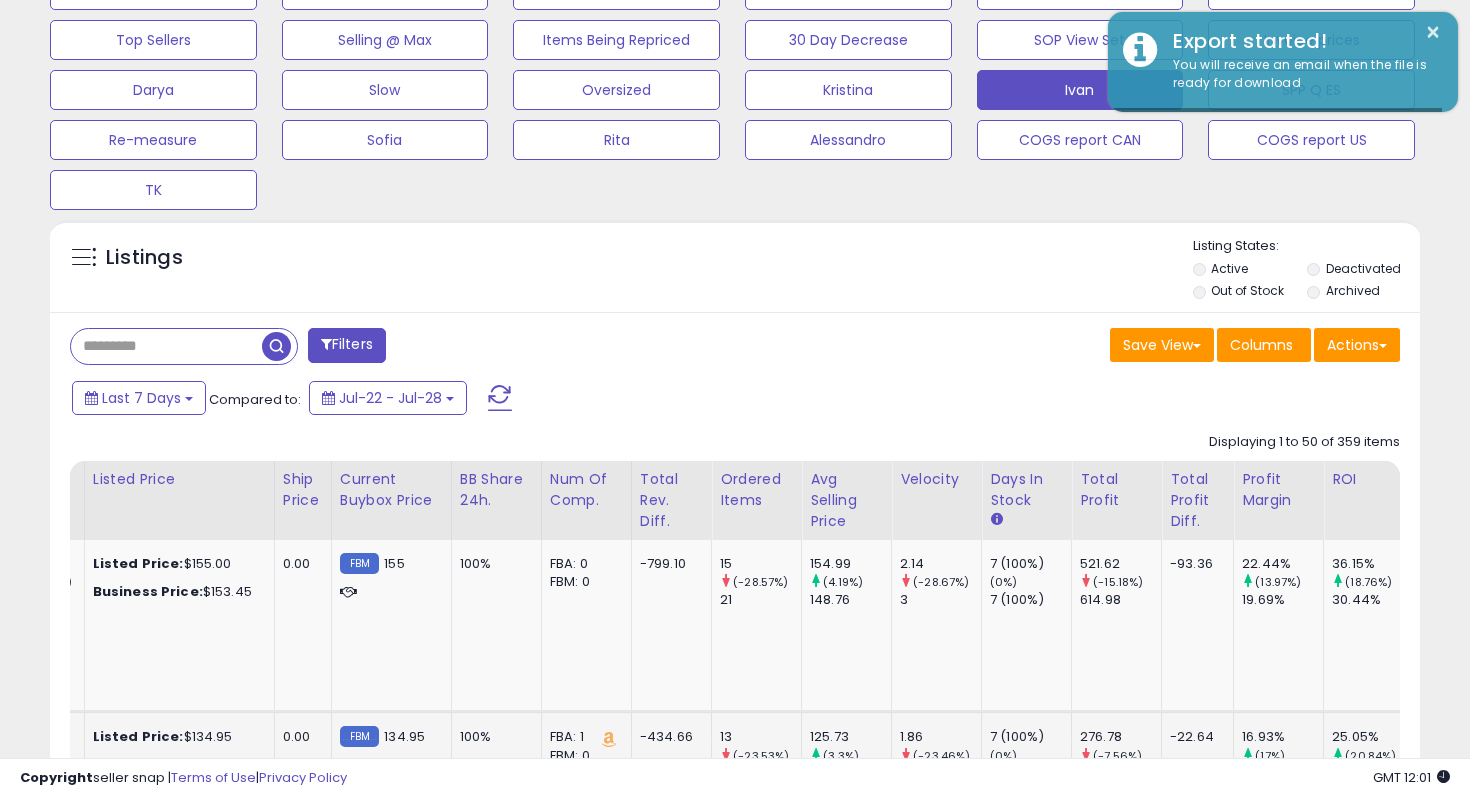 scroll, scrollTop: 803, scrollLeft: 0, axis: vertical 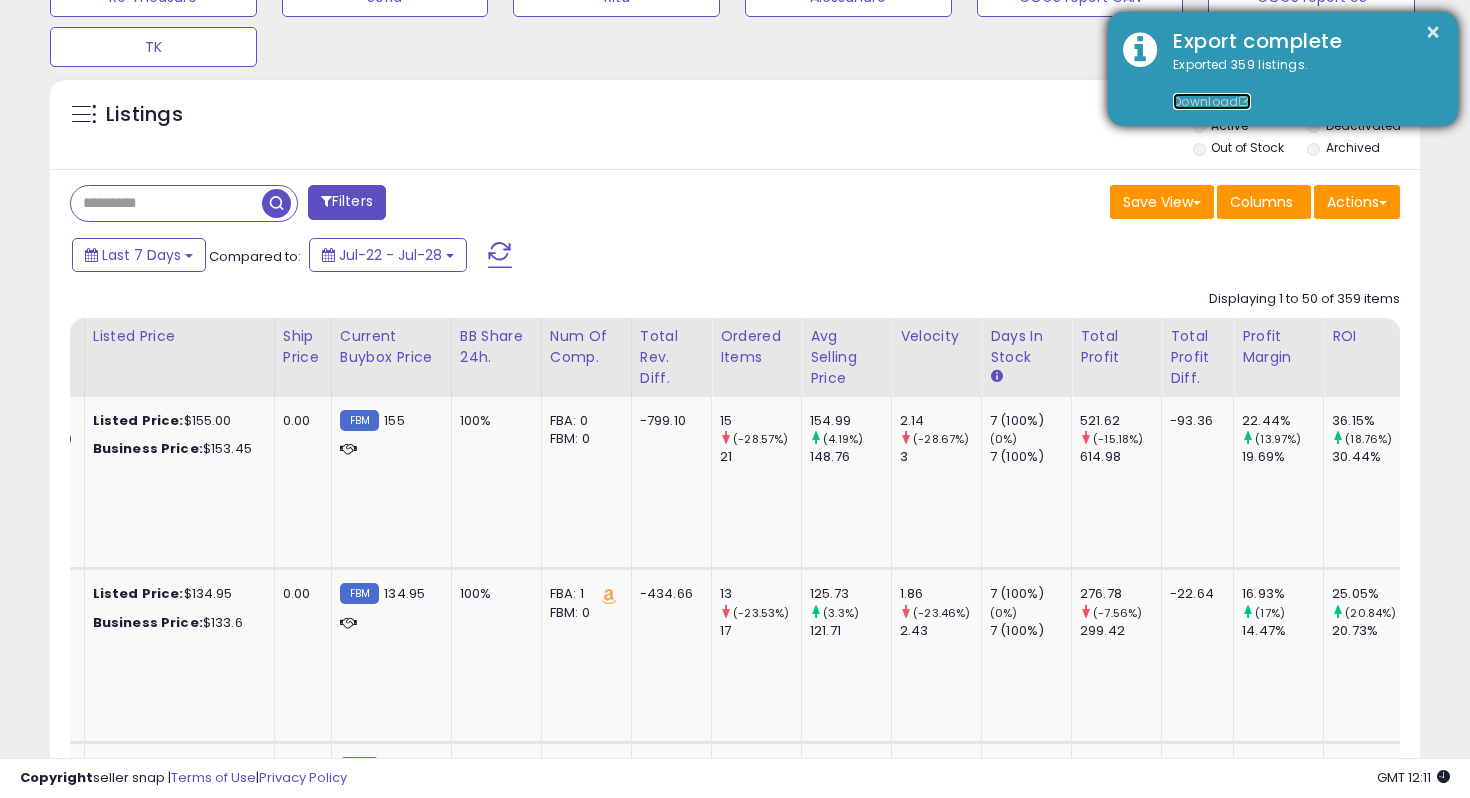 click on "Download" at bounding box center [1212, 101] 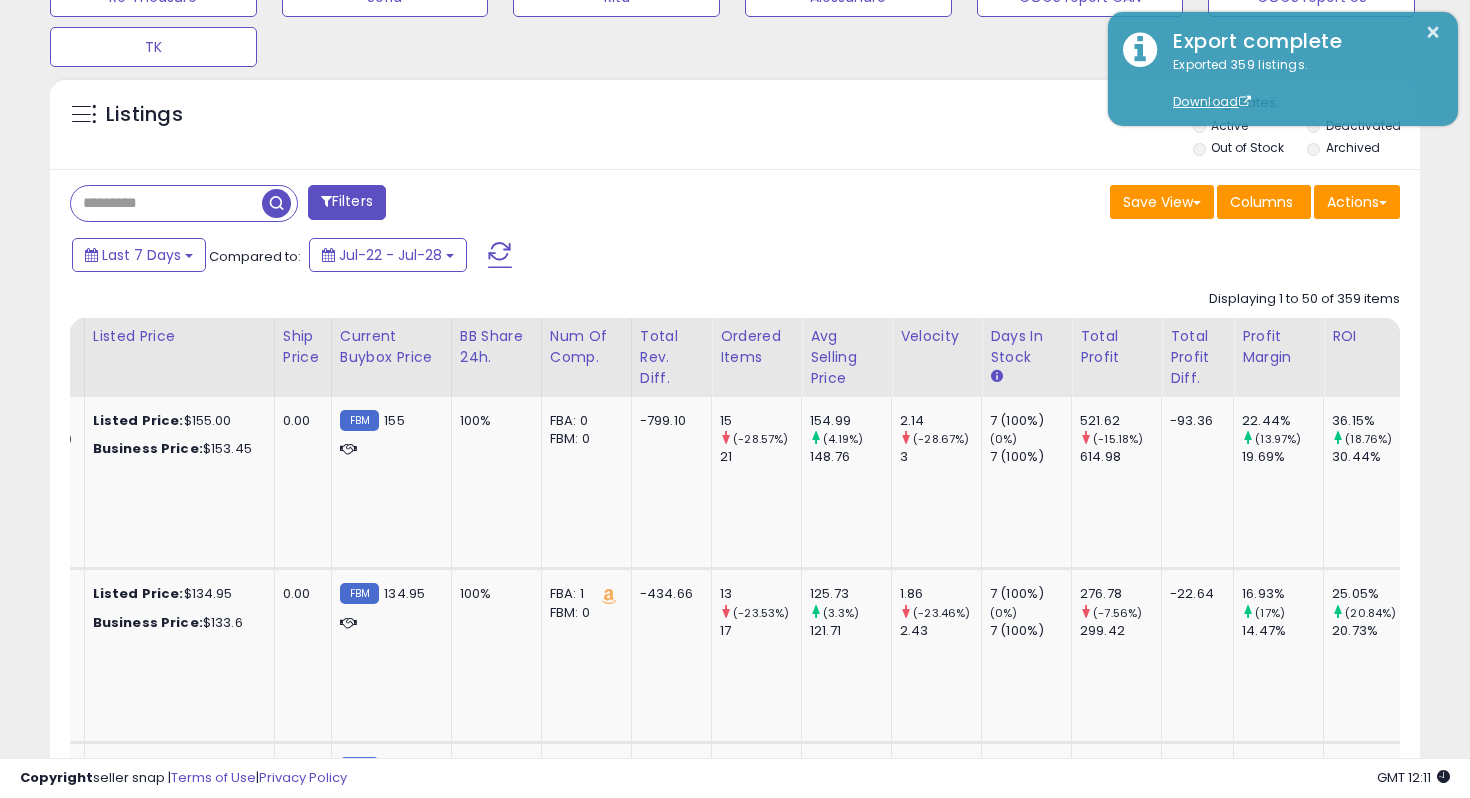 click on "Listings
Active" at bounding box center (735, 4547) 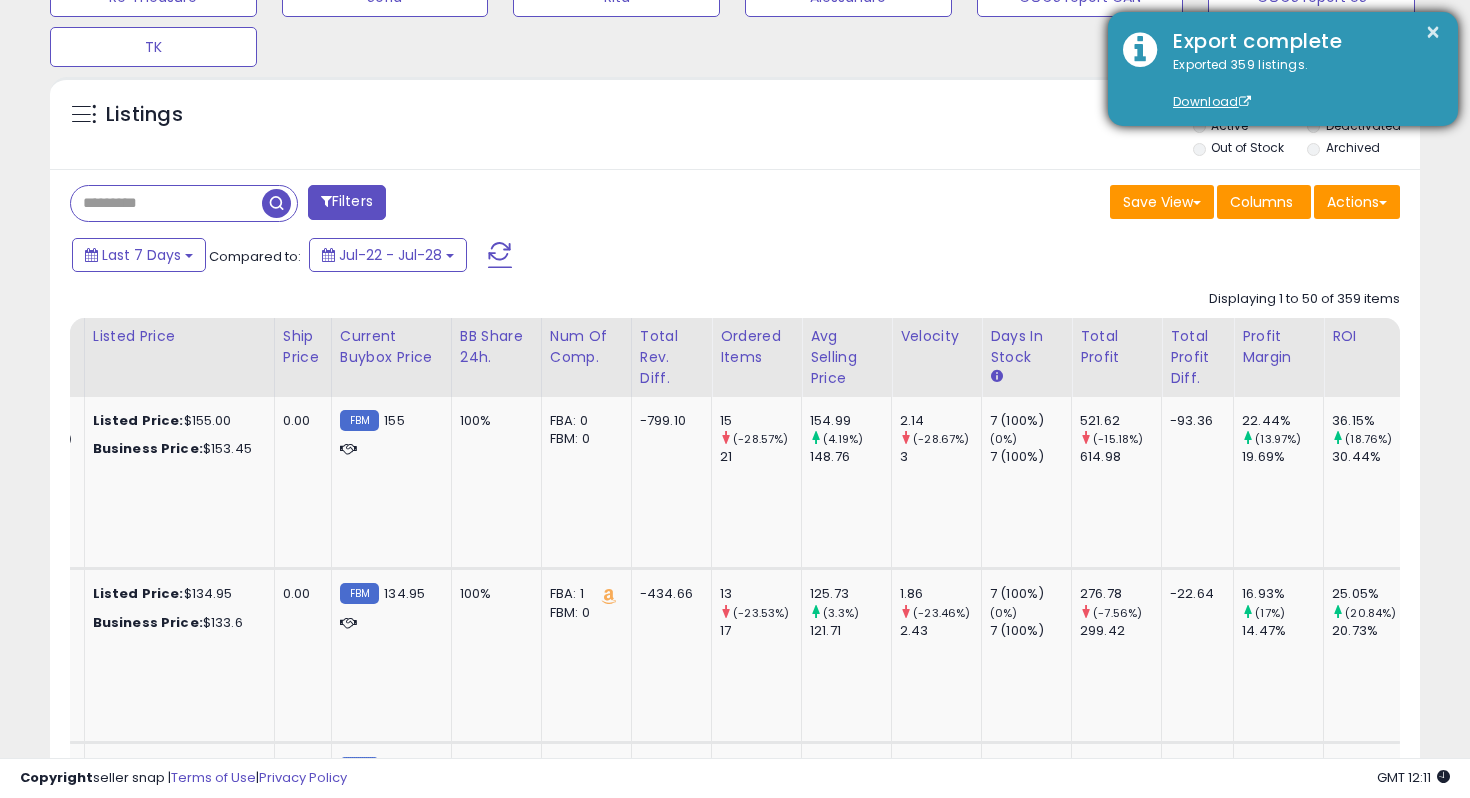 click on "× Export complete Exported 359 listings. Download" at bounding box center (1283, 69) 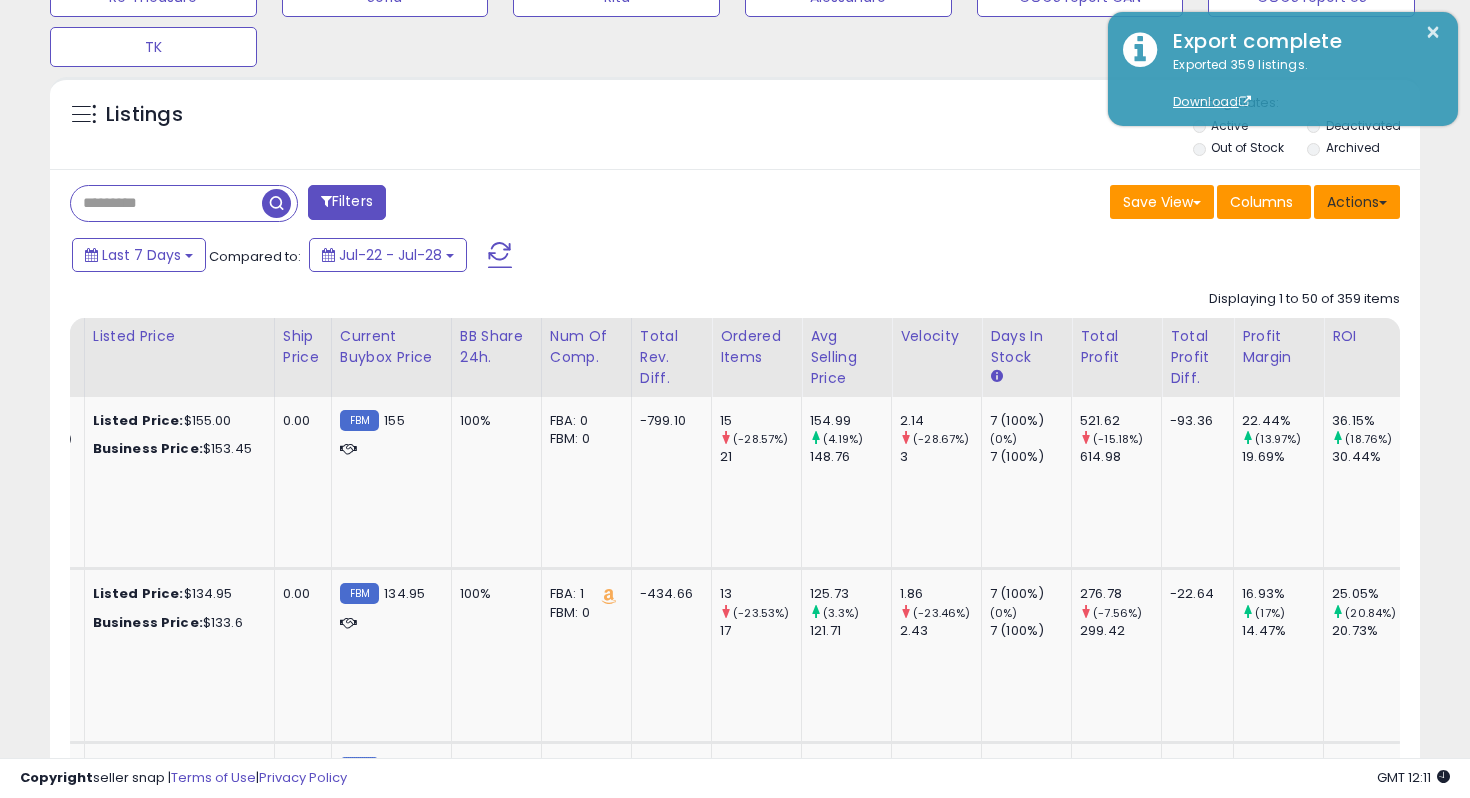 click on "Actions" at bounding box center [1357, 202] 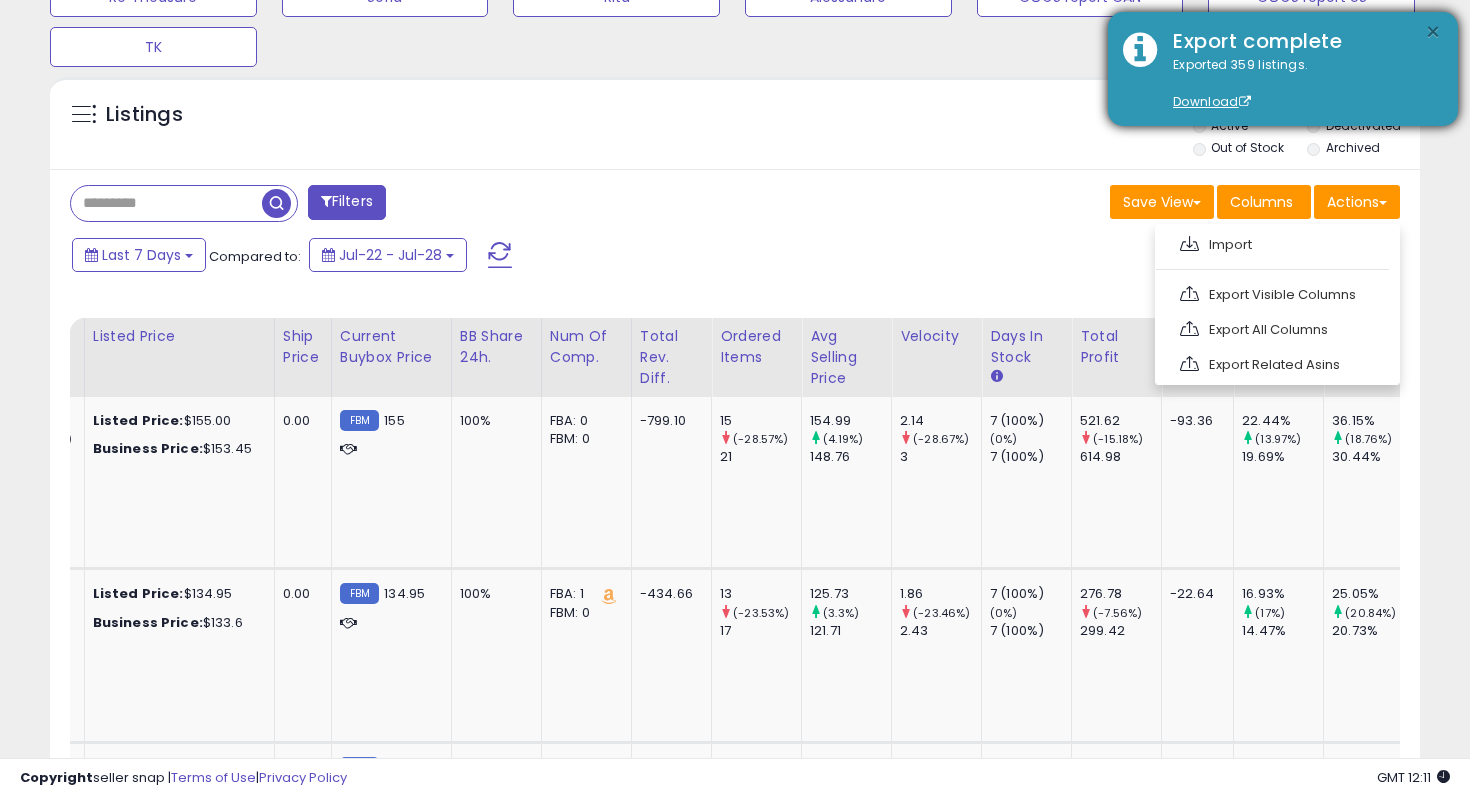click on "×" at bounding box center [1433, 32] 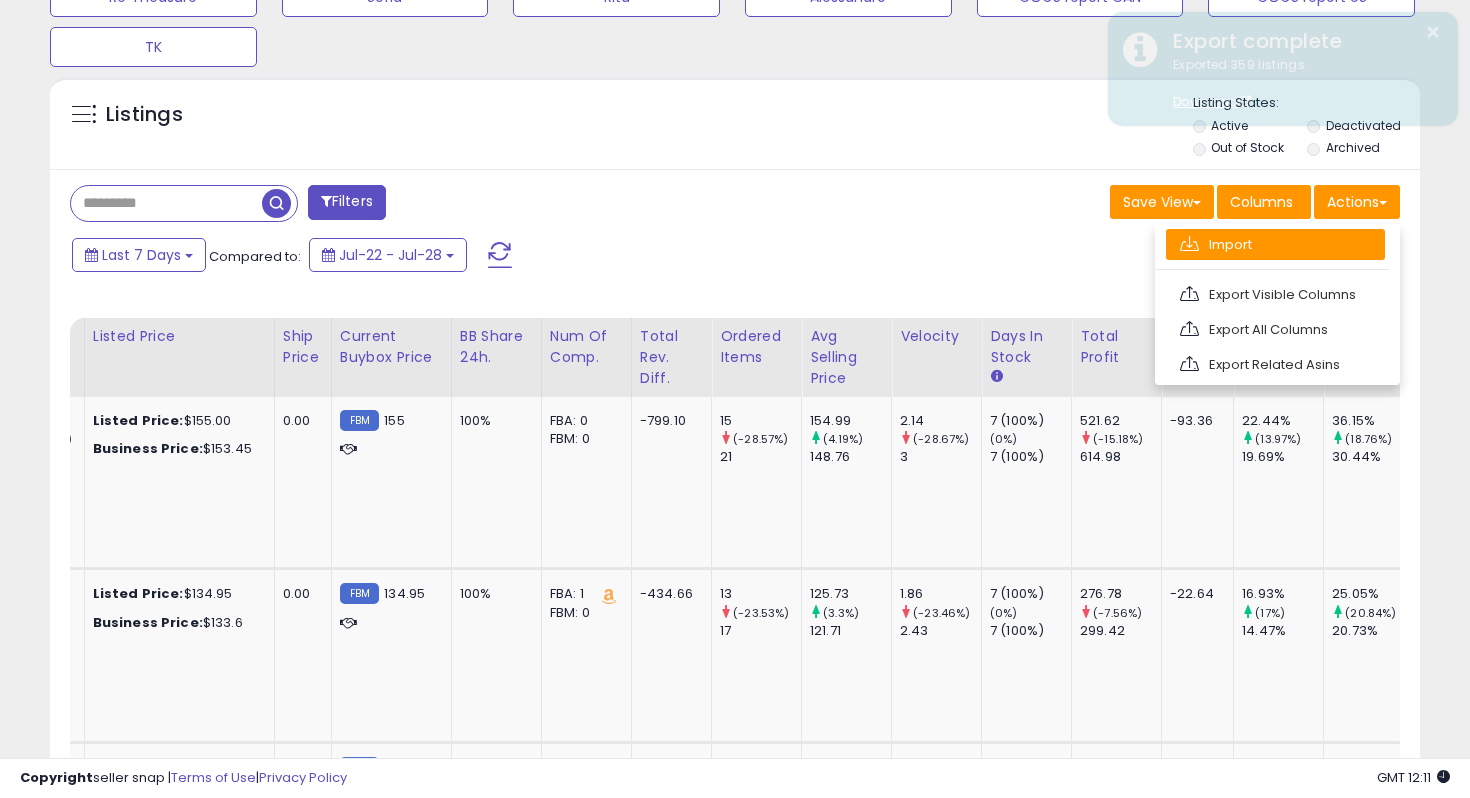 click on "Import" at bounding box center (1275, 244) 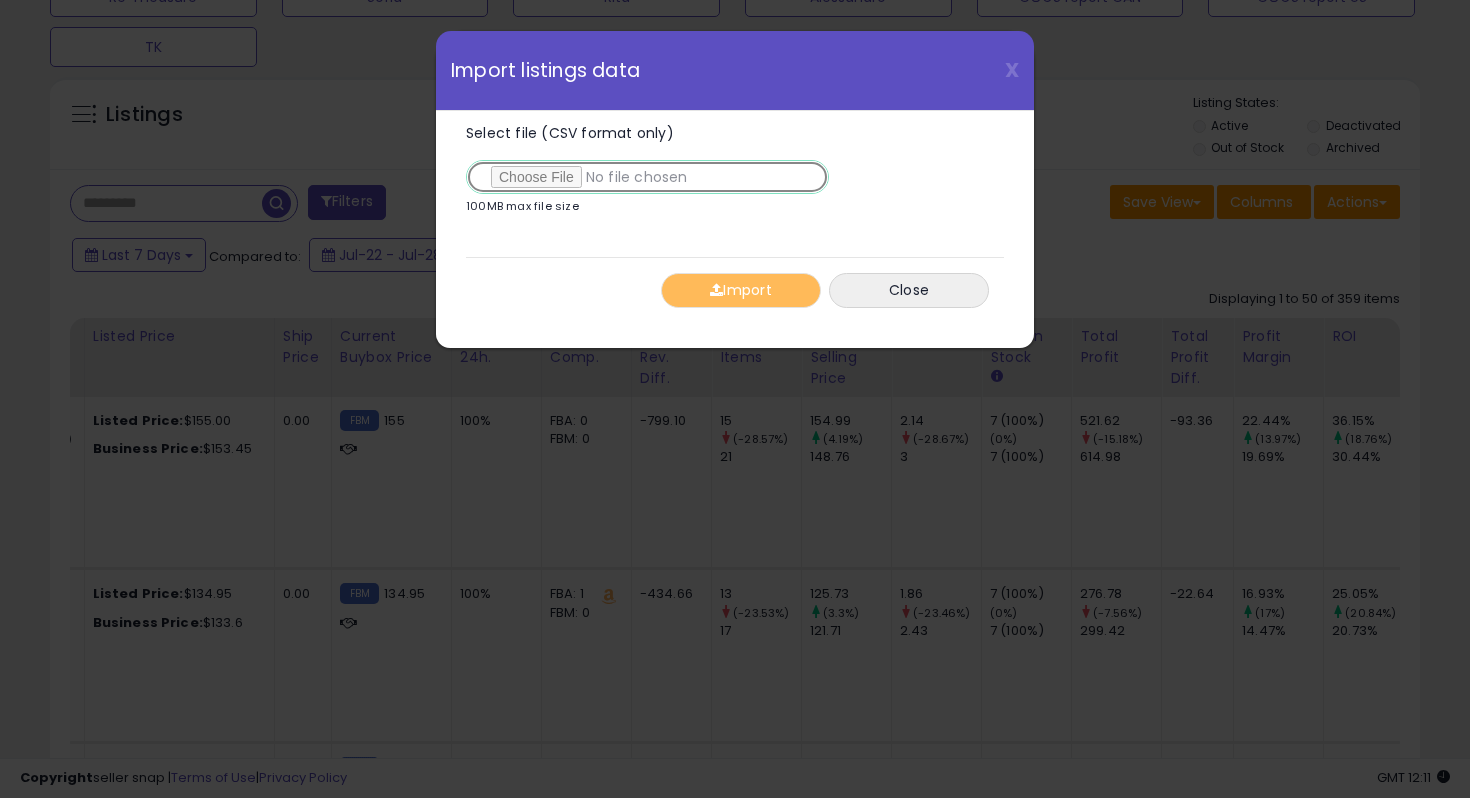 click on "Select file (CSV format only)" at bounding box center (647, 177) 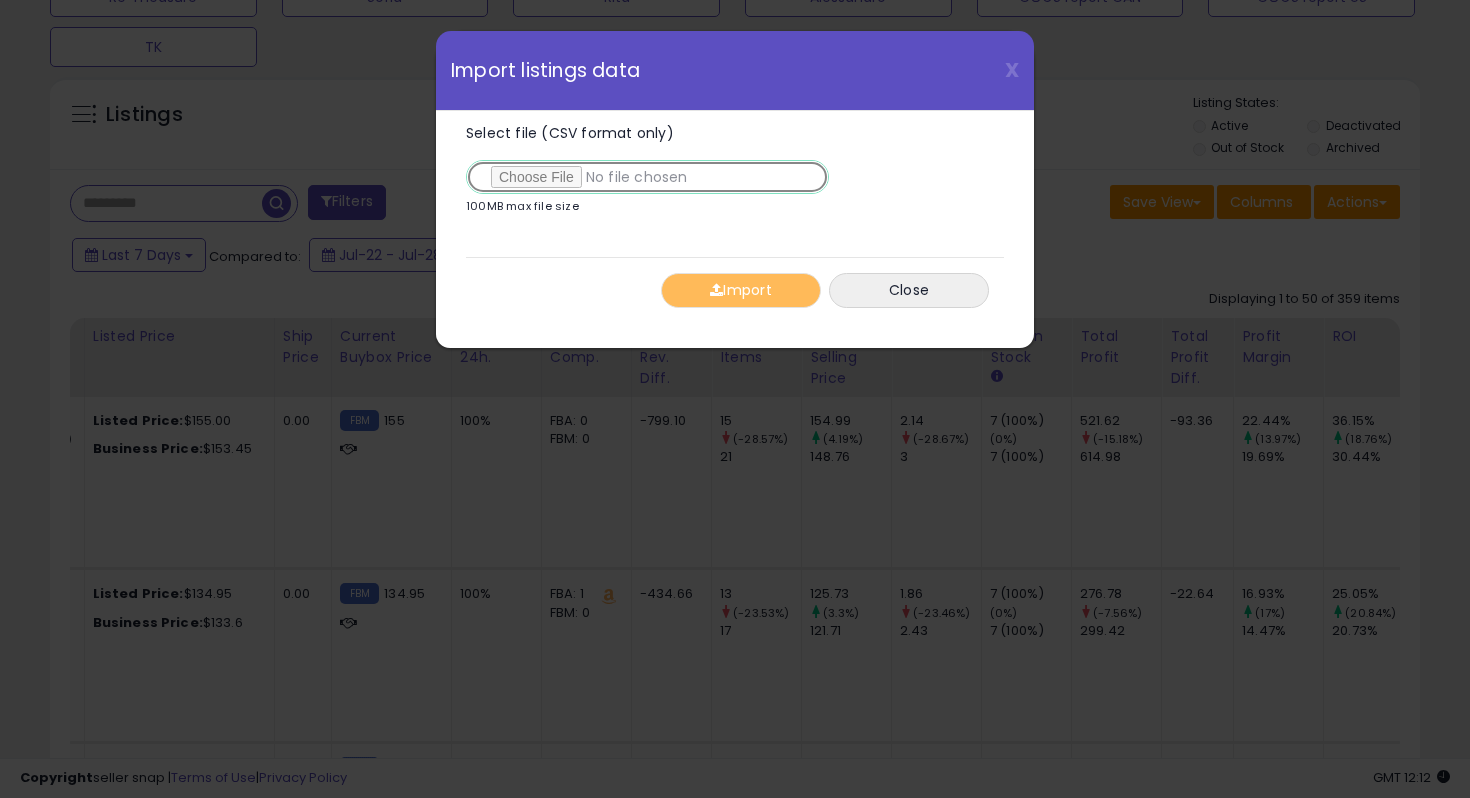 type on "**********" 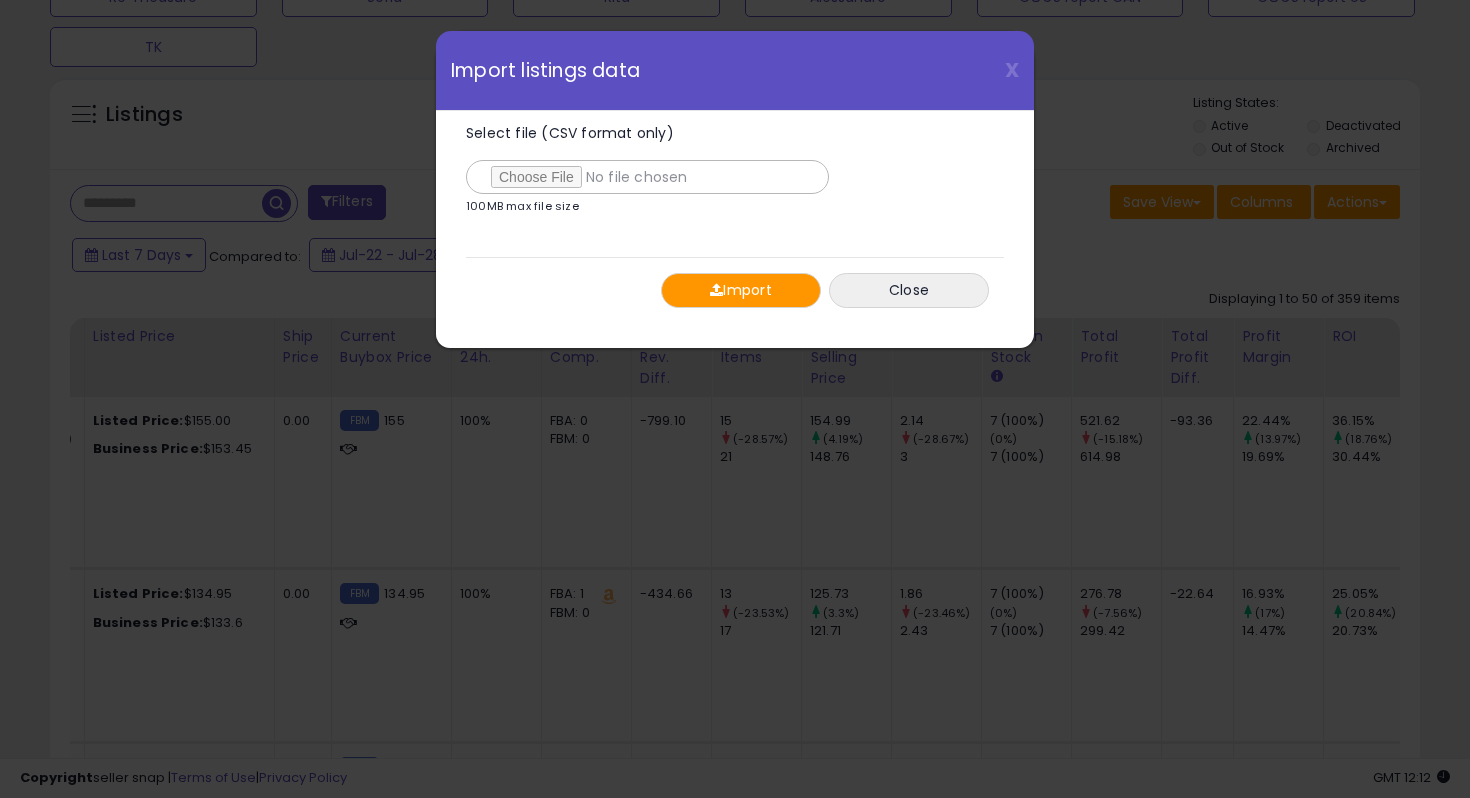 click on "Import" at bounding box center (741, 290) 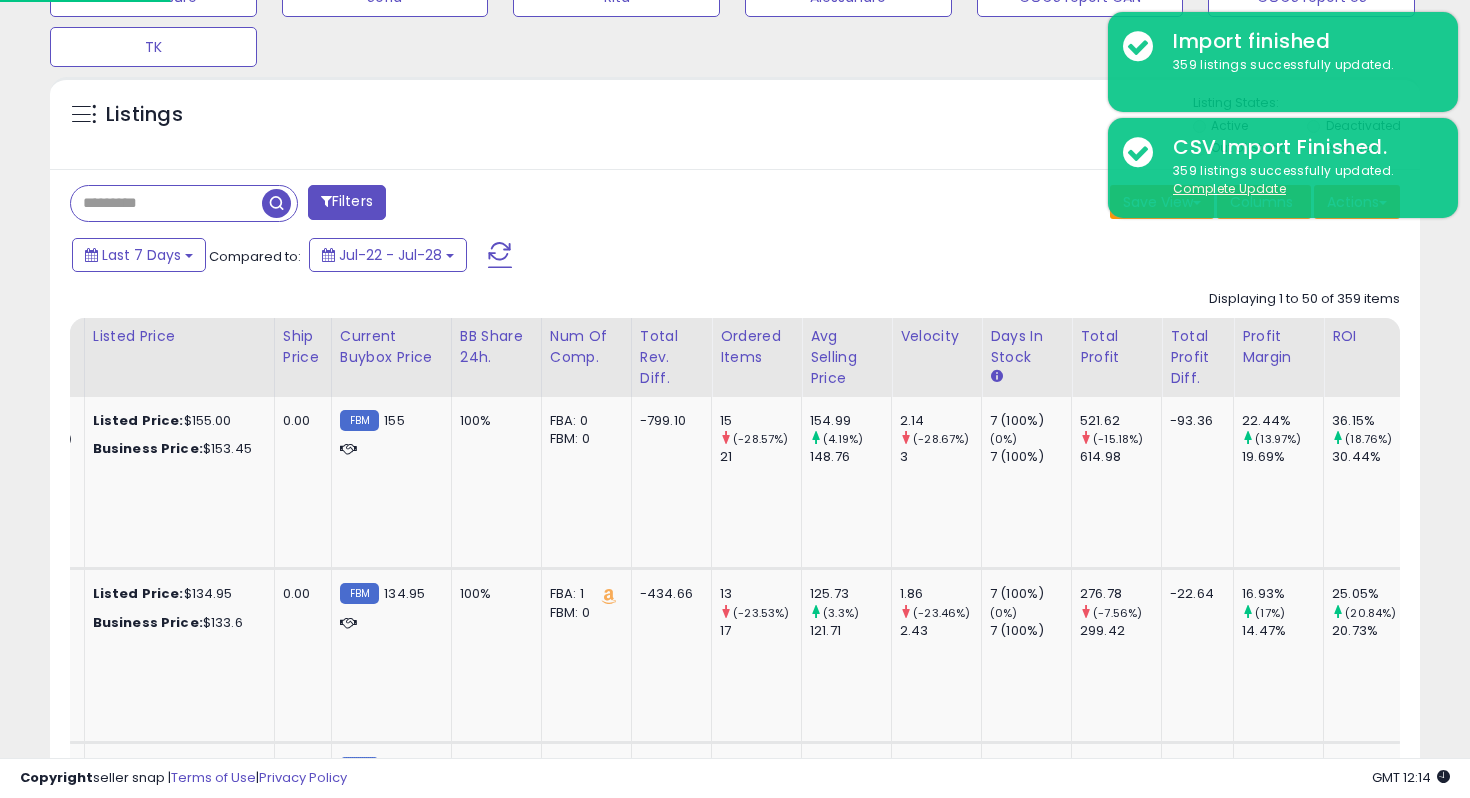 click at bounding box center (166, 203) 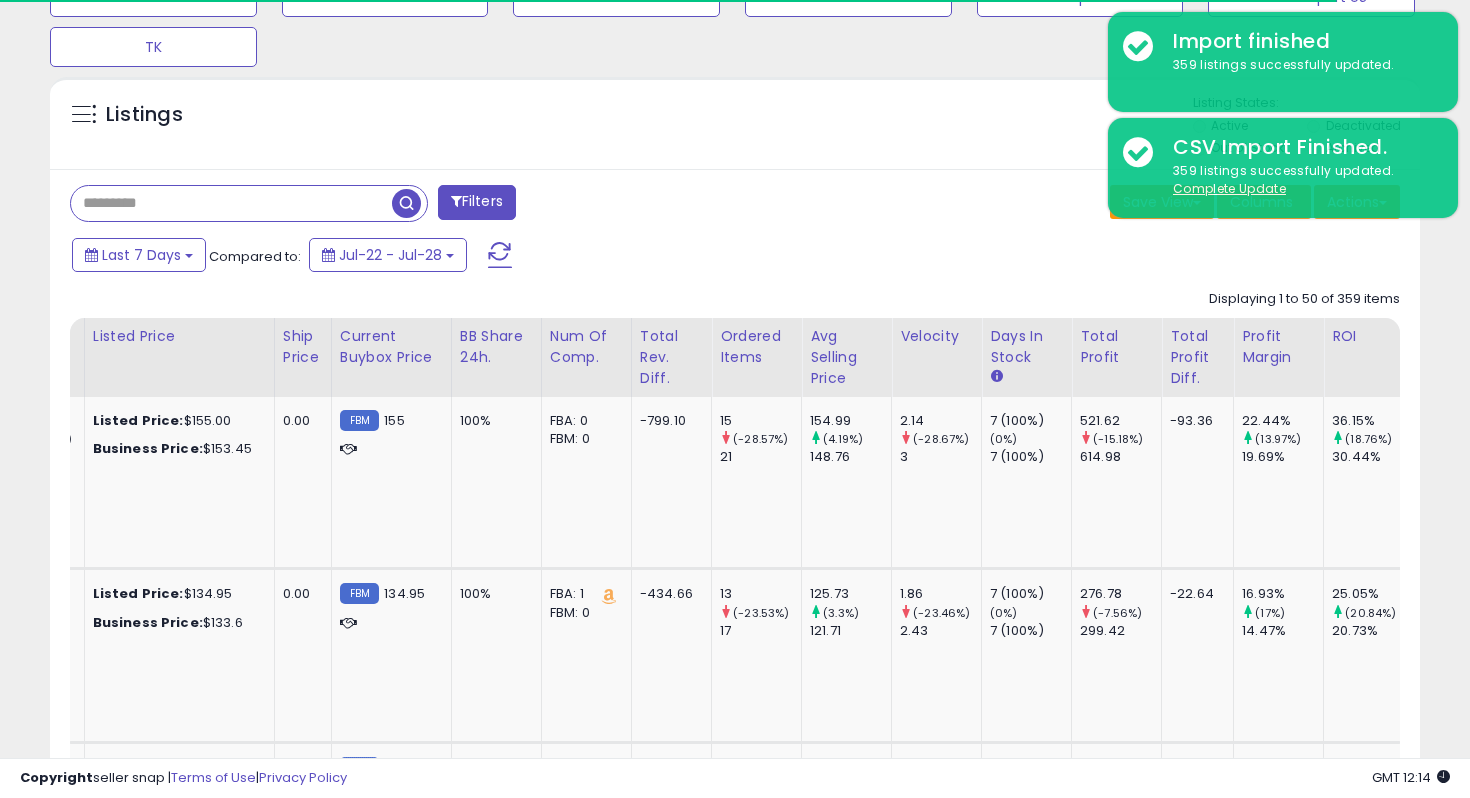 paste on "**********" 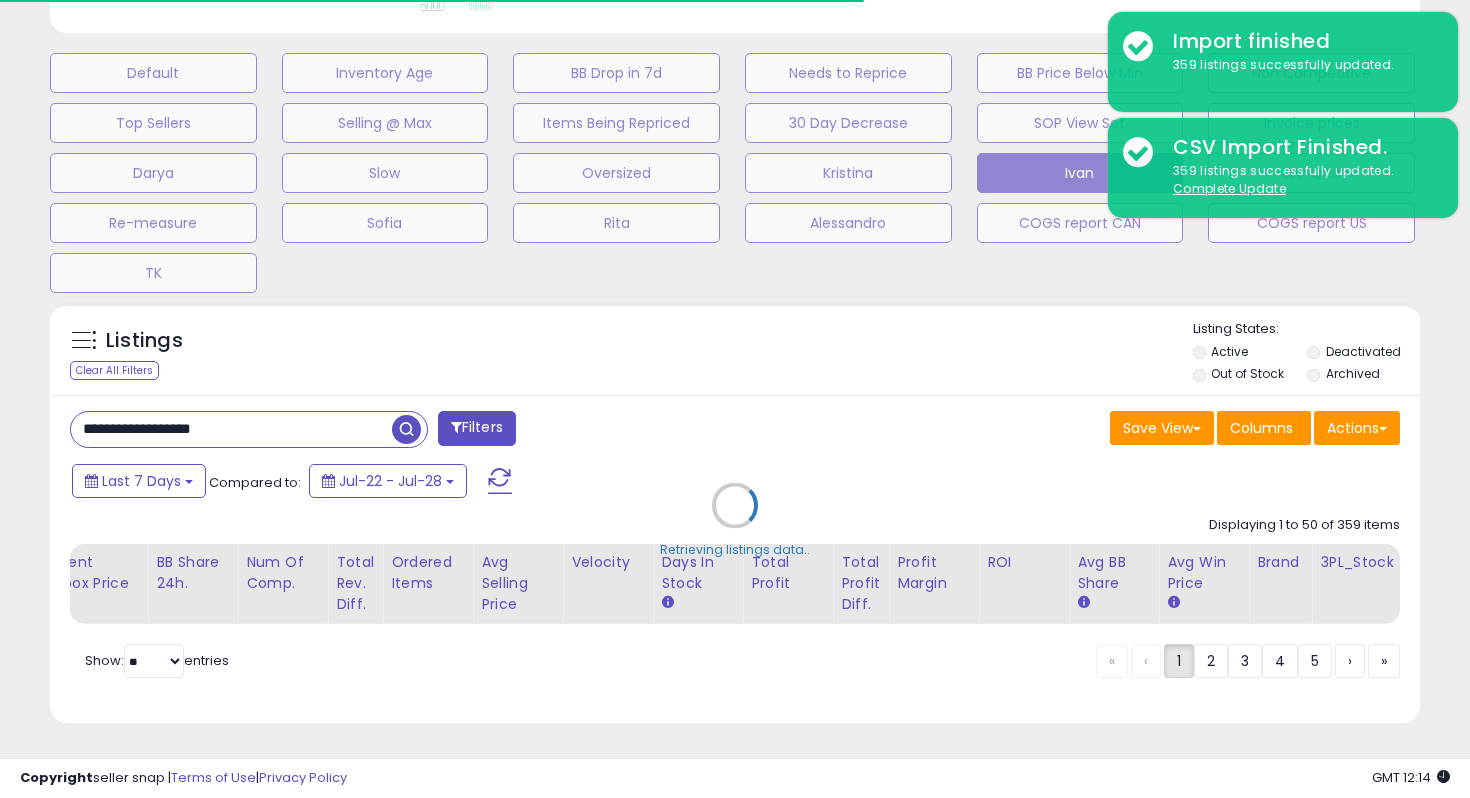 type on "**********" 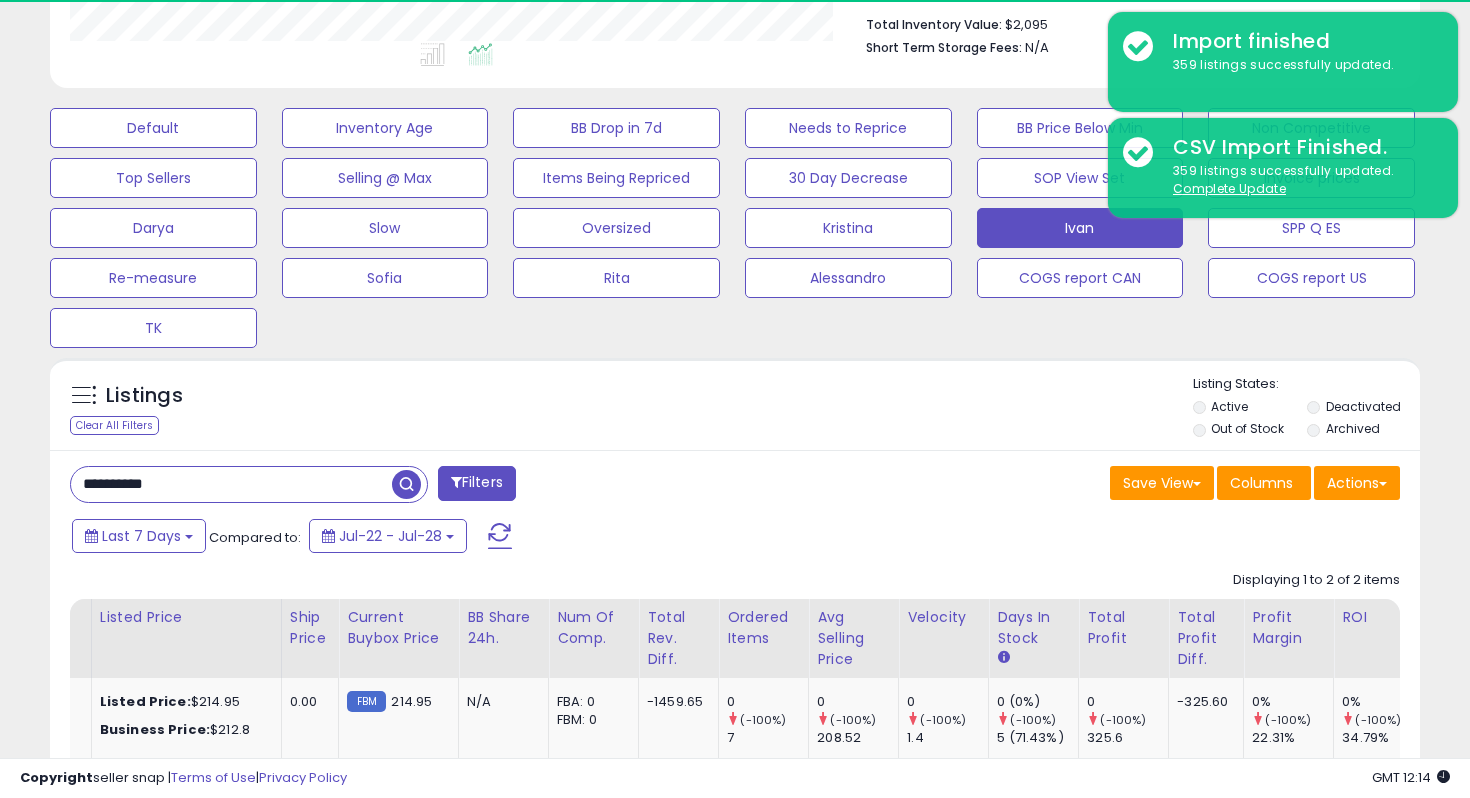 scroll, scrollTop: 0, scrollLeft: 0, axis: both 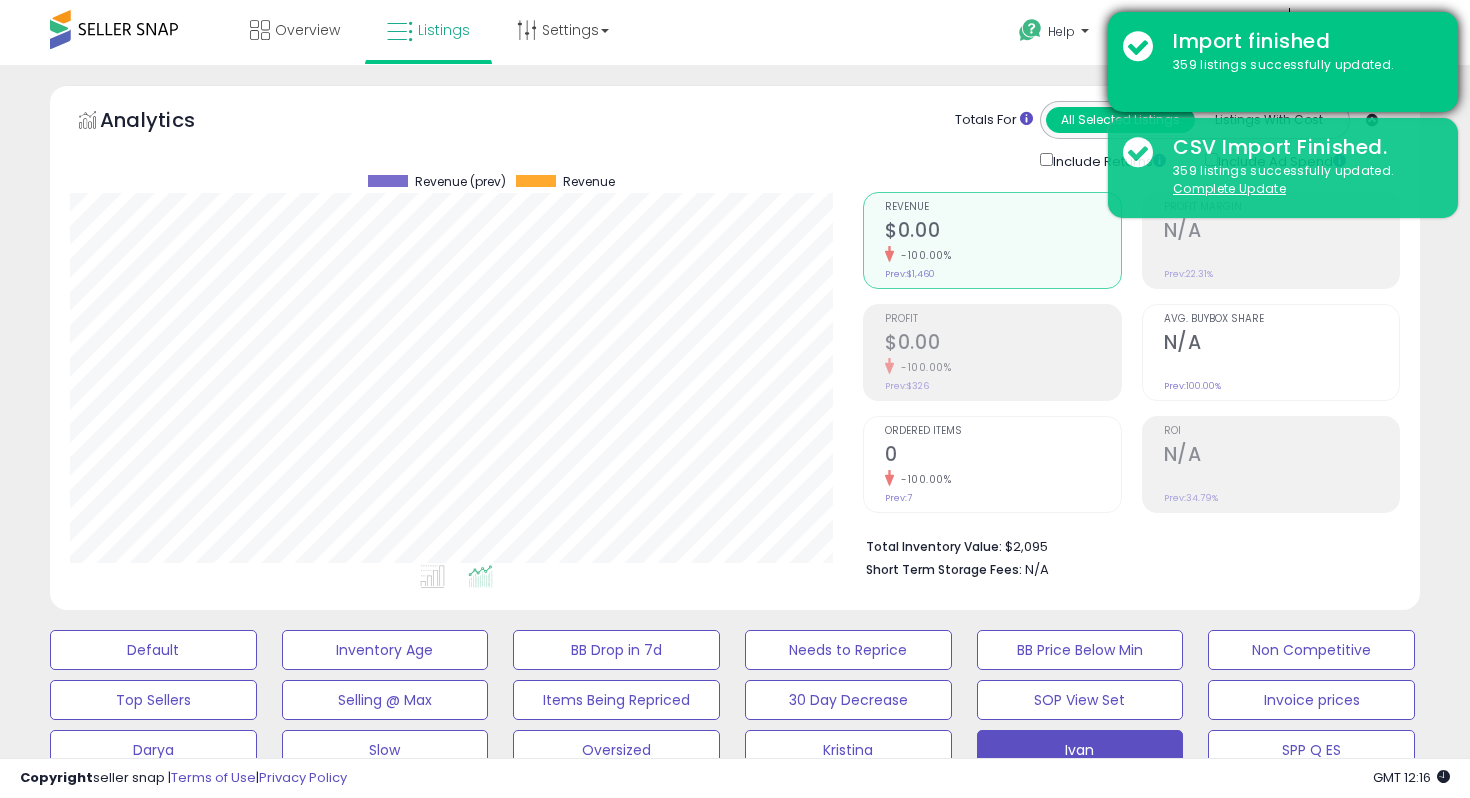 click on "Import finished 359 listings successfully updated." at bounding box center [1283, 62] 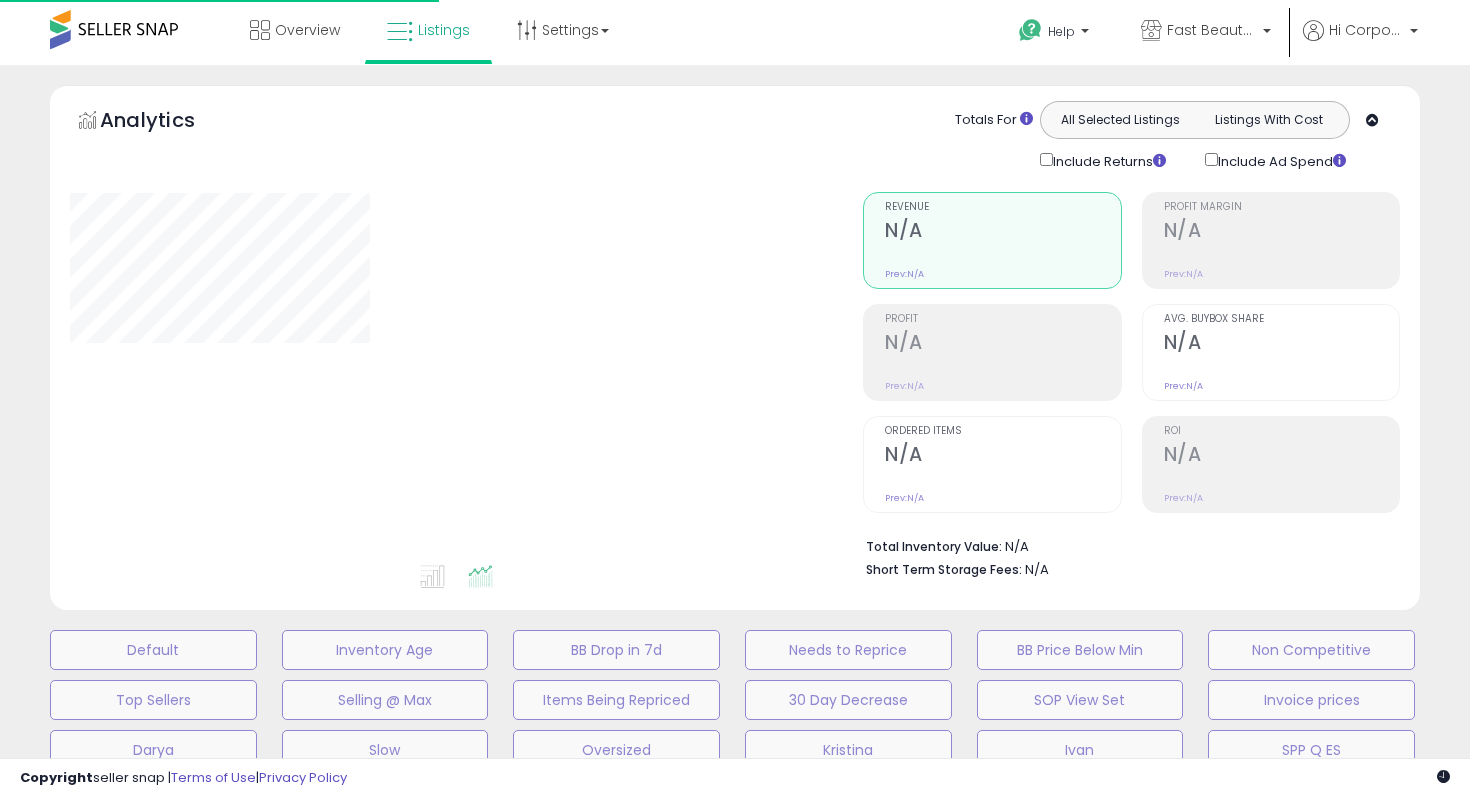 scroll, scrollTop: 0, scrollLeft: 0, axis: both 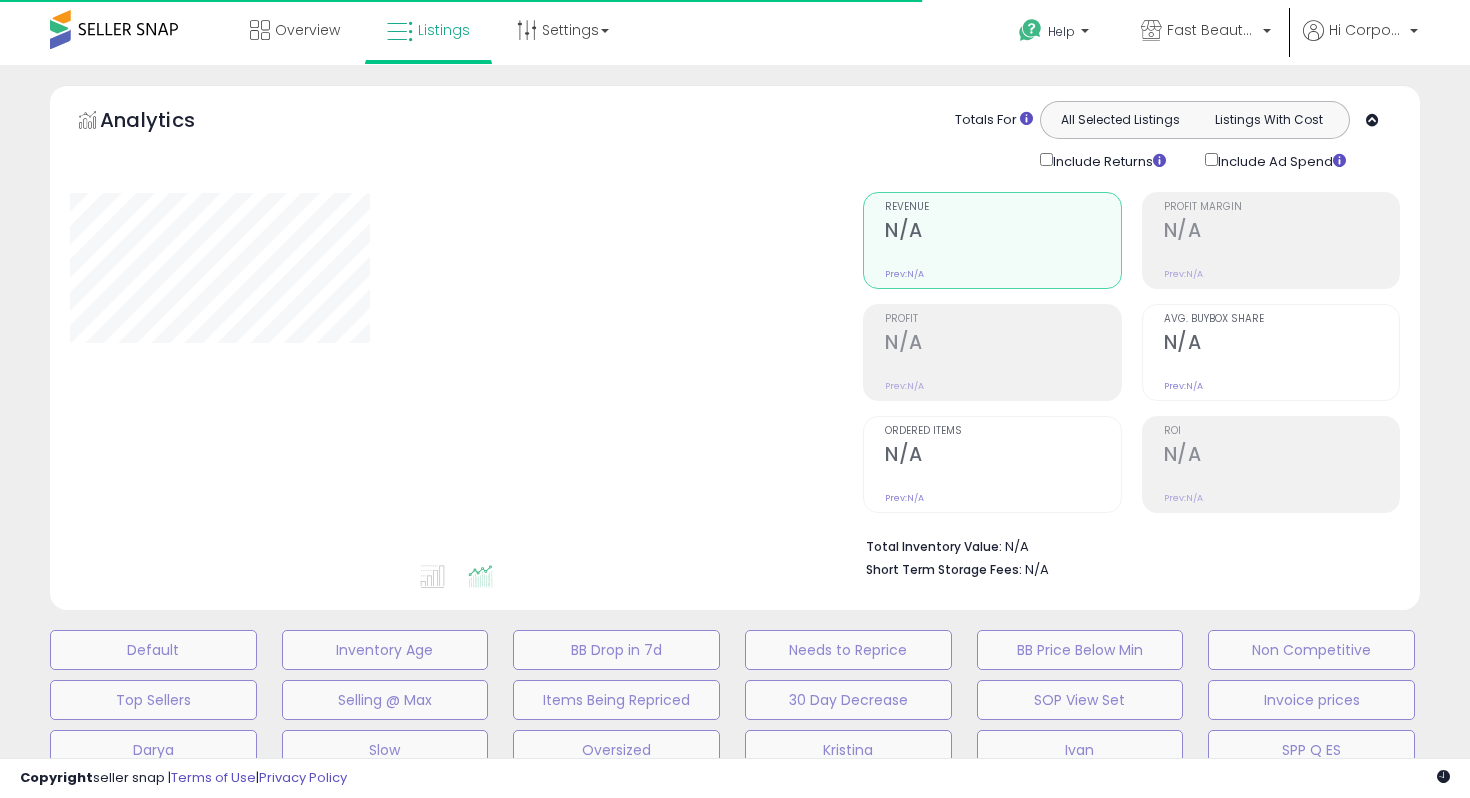 type on "**********" 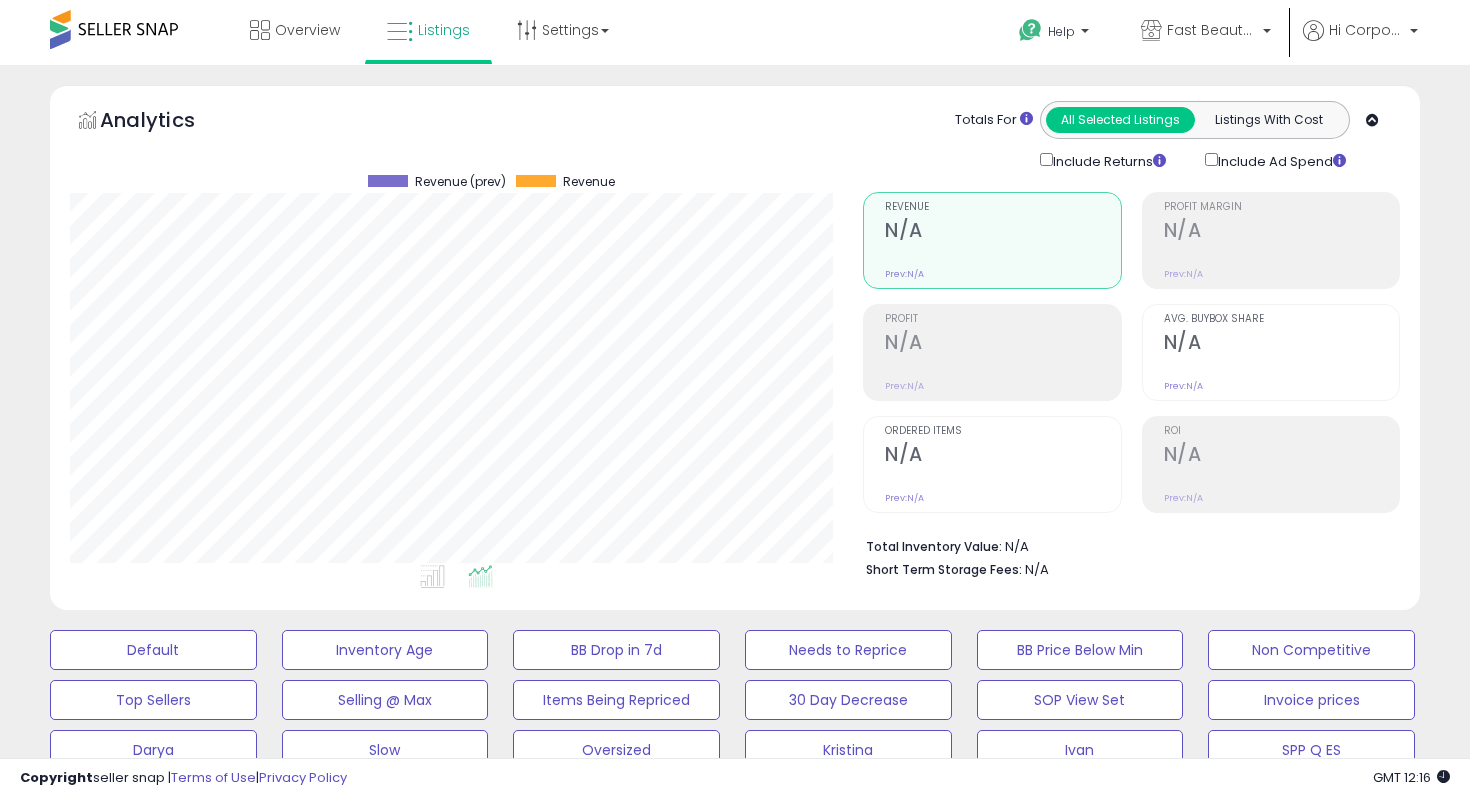 scroll, scrollTop: 999590, scrollLeft: 999206, axis: both 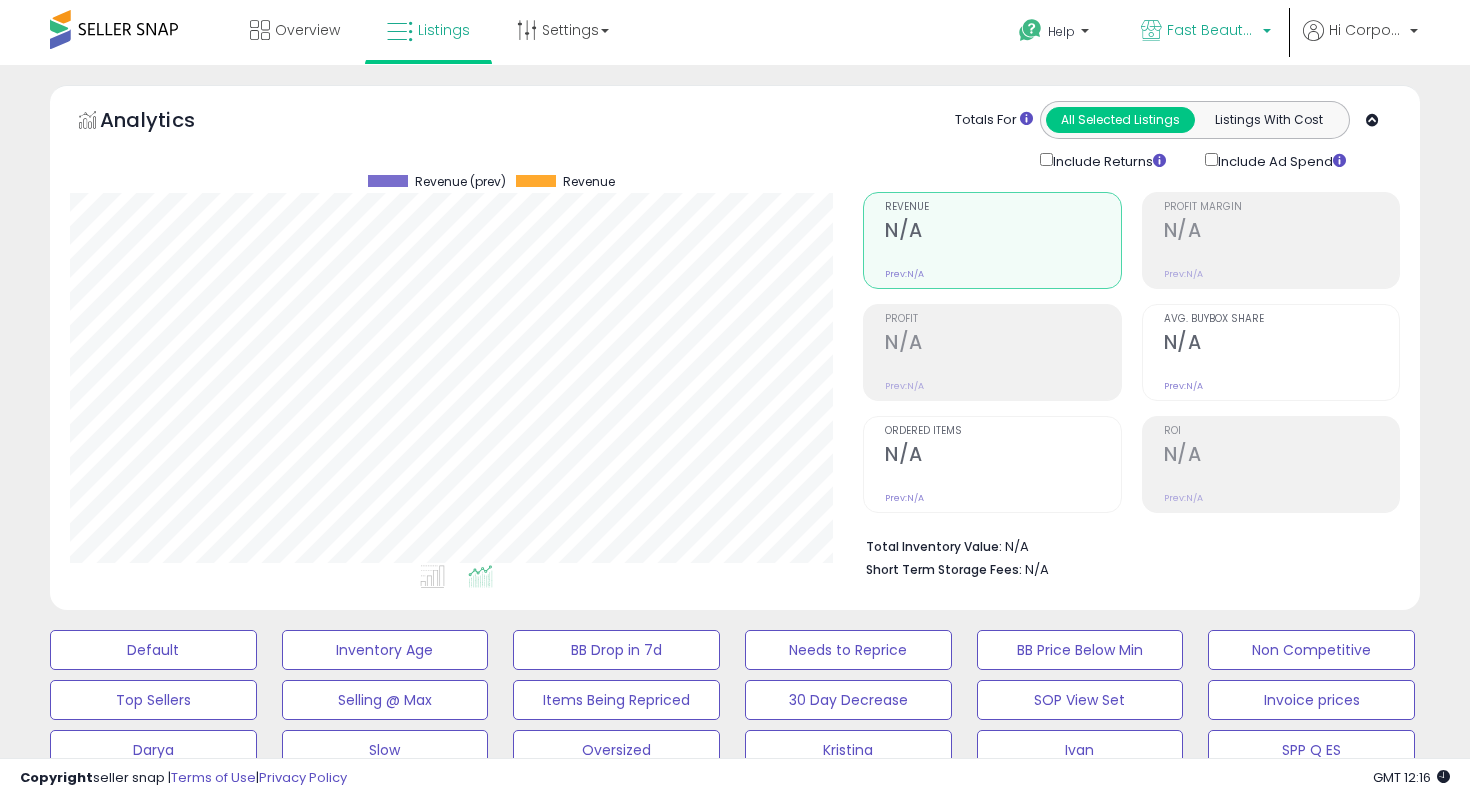 click on "Fast Beauty (Canada)" at bounding box center (1212, 30) 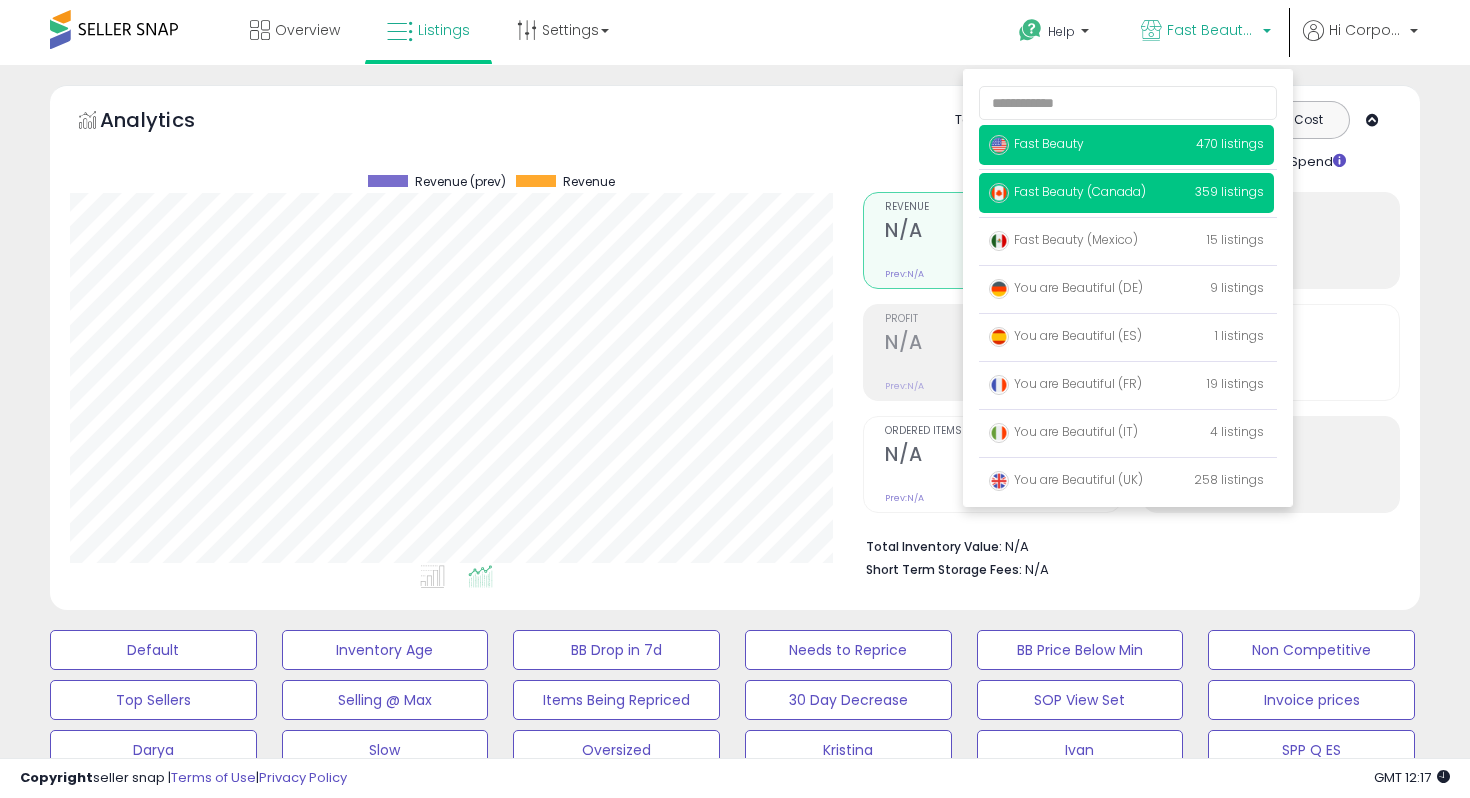 click on "Fast Beauty
470
listings" at bounding box center (1126, 145) 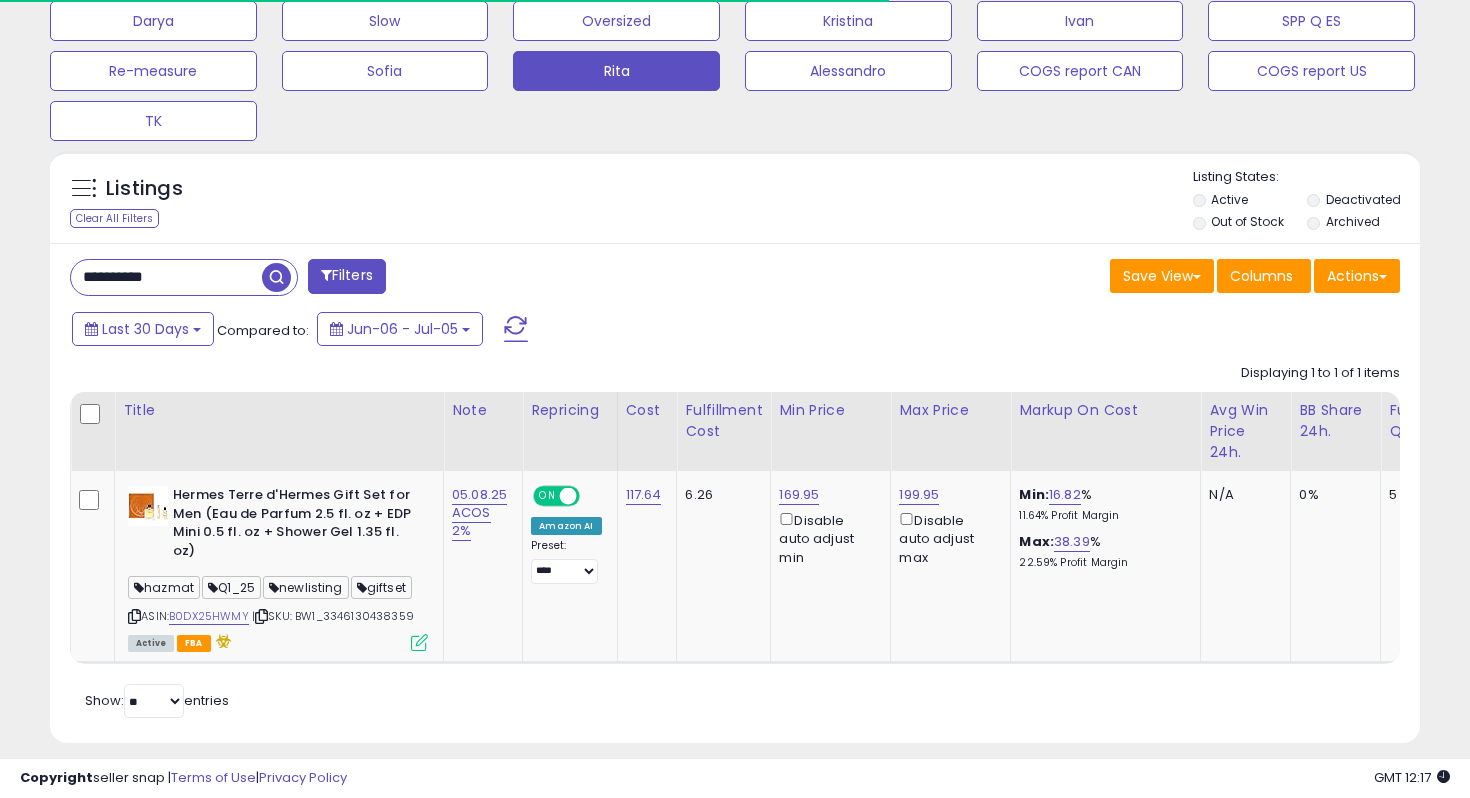scroll, scrollTop: 750, scrollLeft: 0, axis: vertical 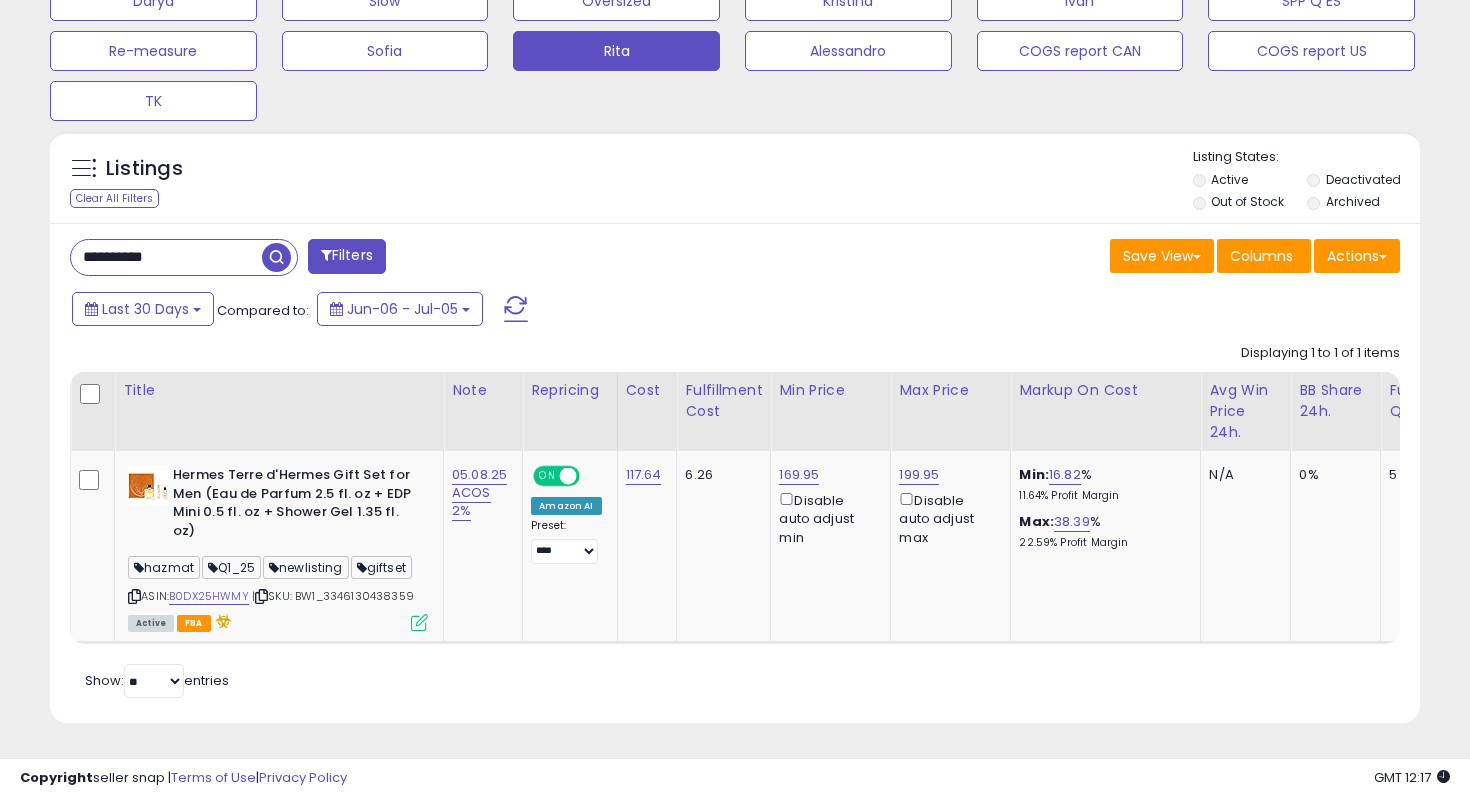 click on "**********" at bounding box center (166, 257) 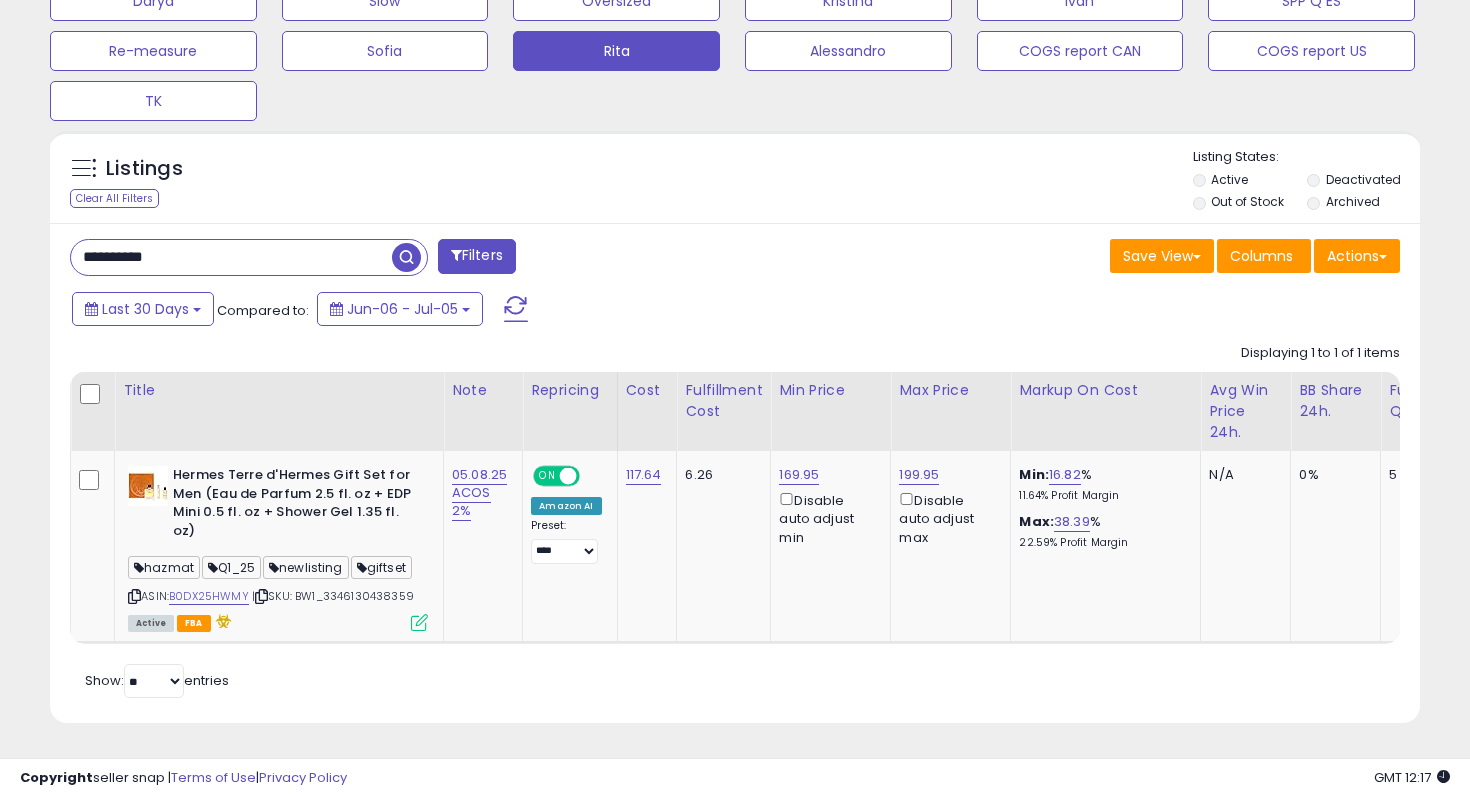 click on "**********" at bounding box center (231, 257) 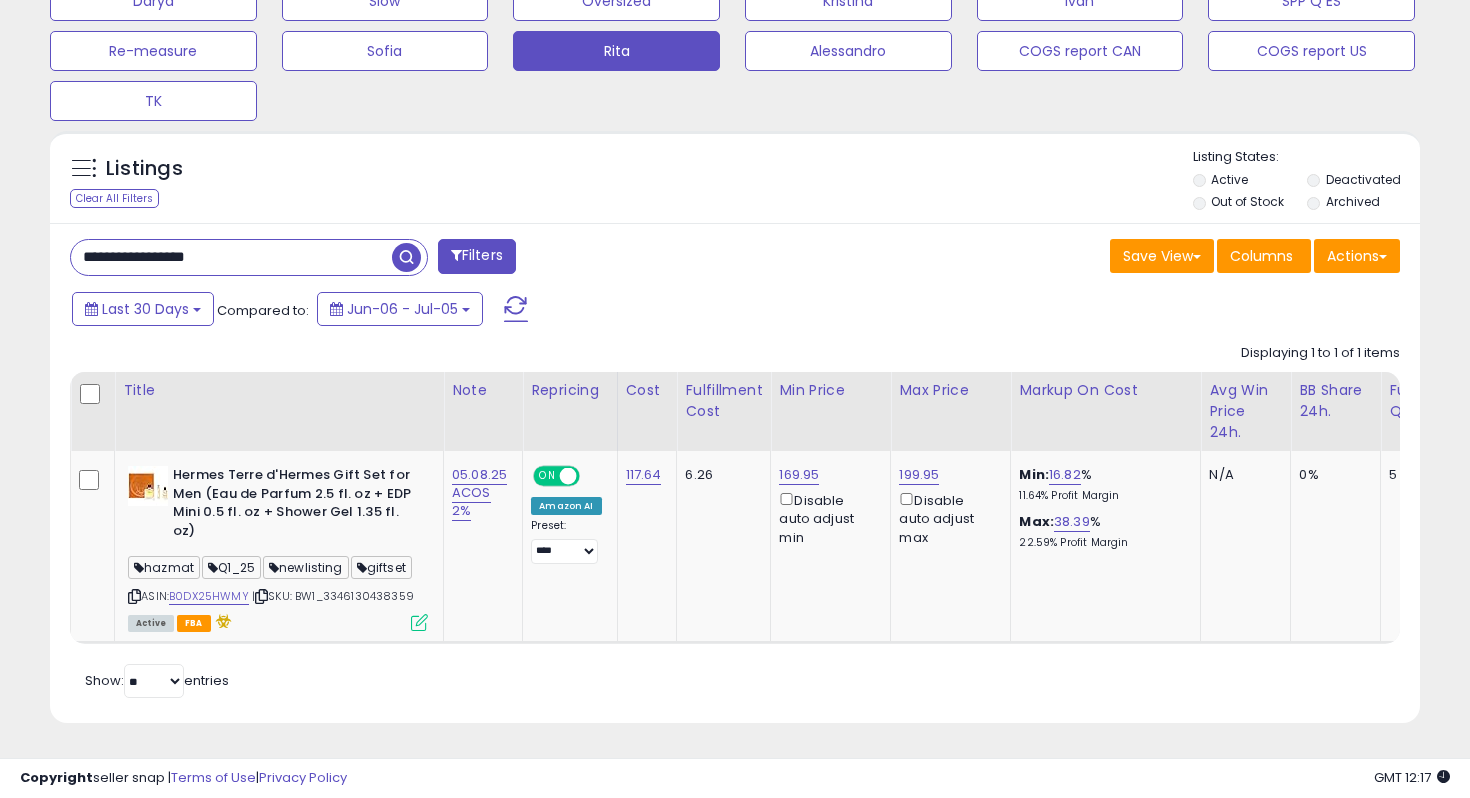 type on "**********" 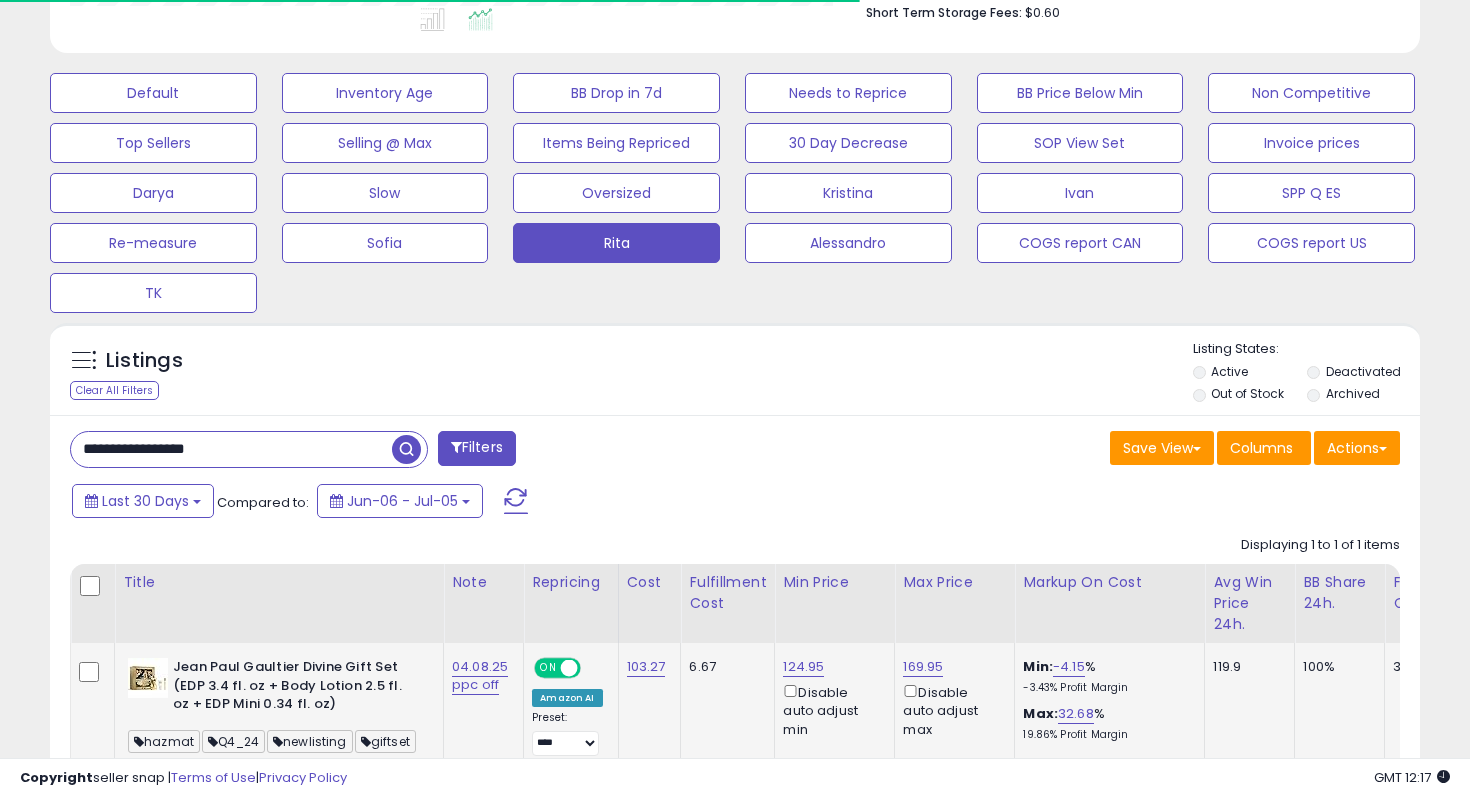 scroll, scrollTop: 731, scrollLeft: 0, axis: vertical 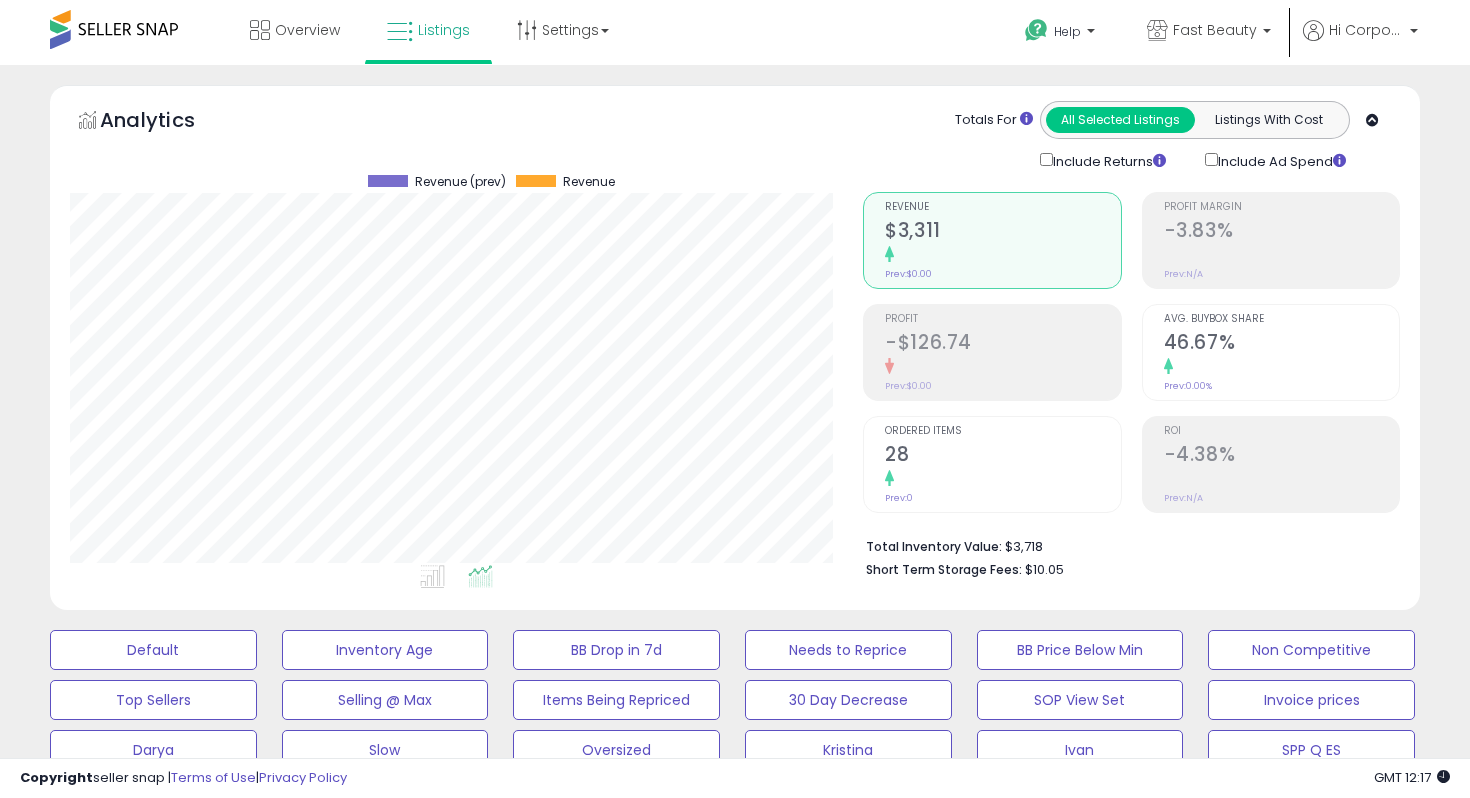click on "-4.38%" at bounding box center (1281, 456) 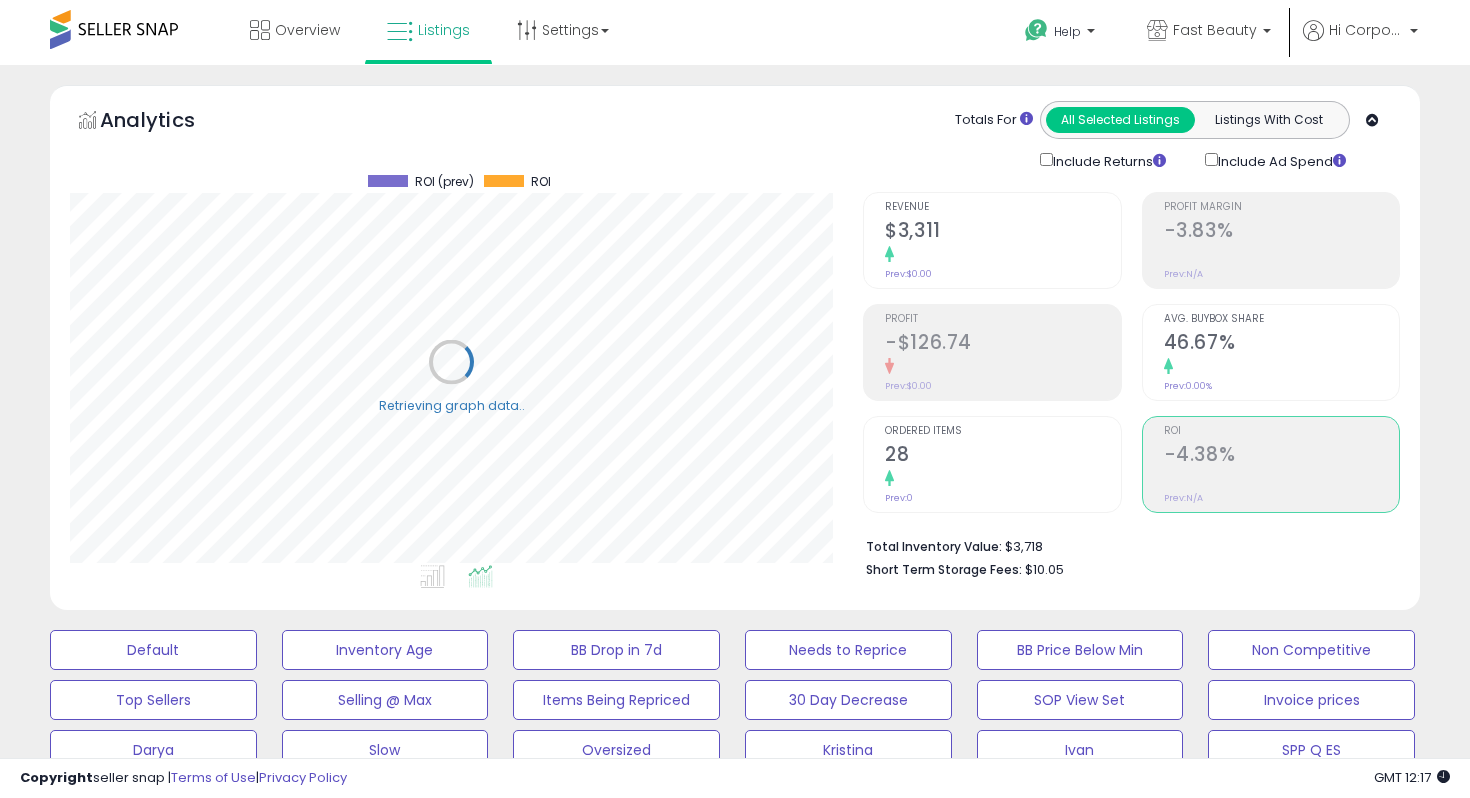 scroll, scrollTop: 999590, scrollLeft: 999206, axis: both 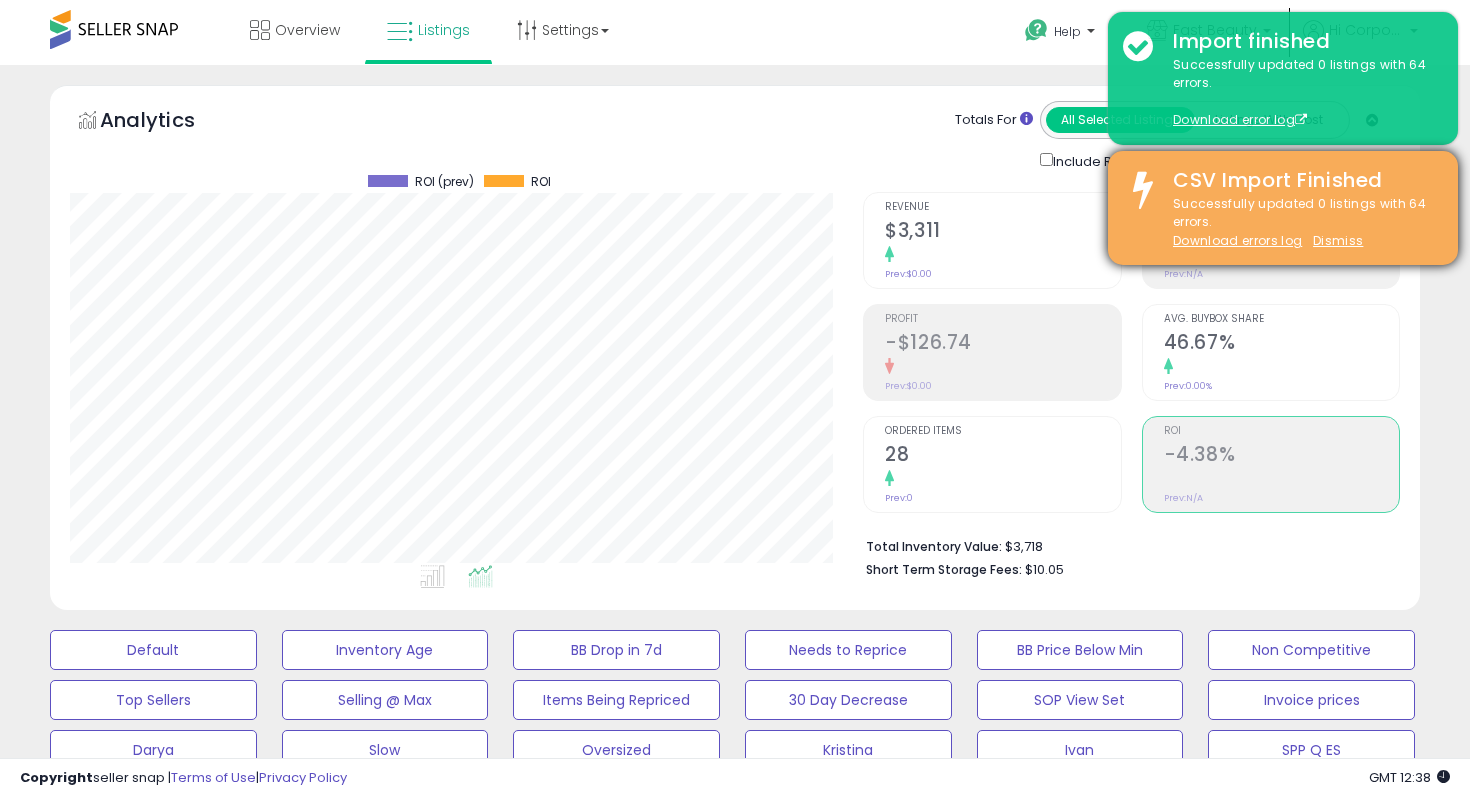 click on "CSV Import Finished Successfully updated 0 listings with 64 errors.  Download errors log Dismiss" at bounding box center [1283, 208] 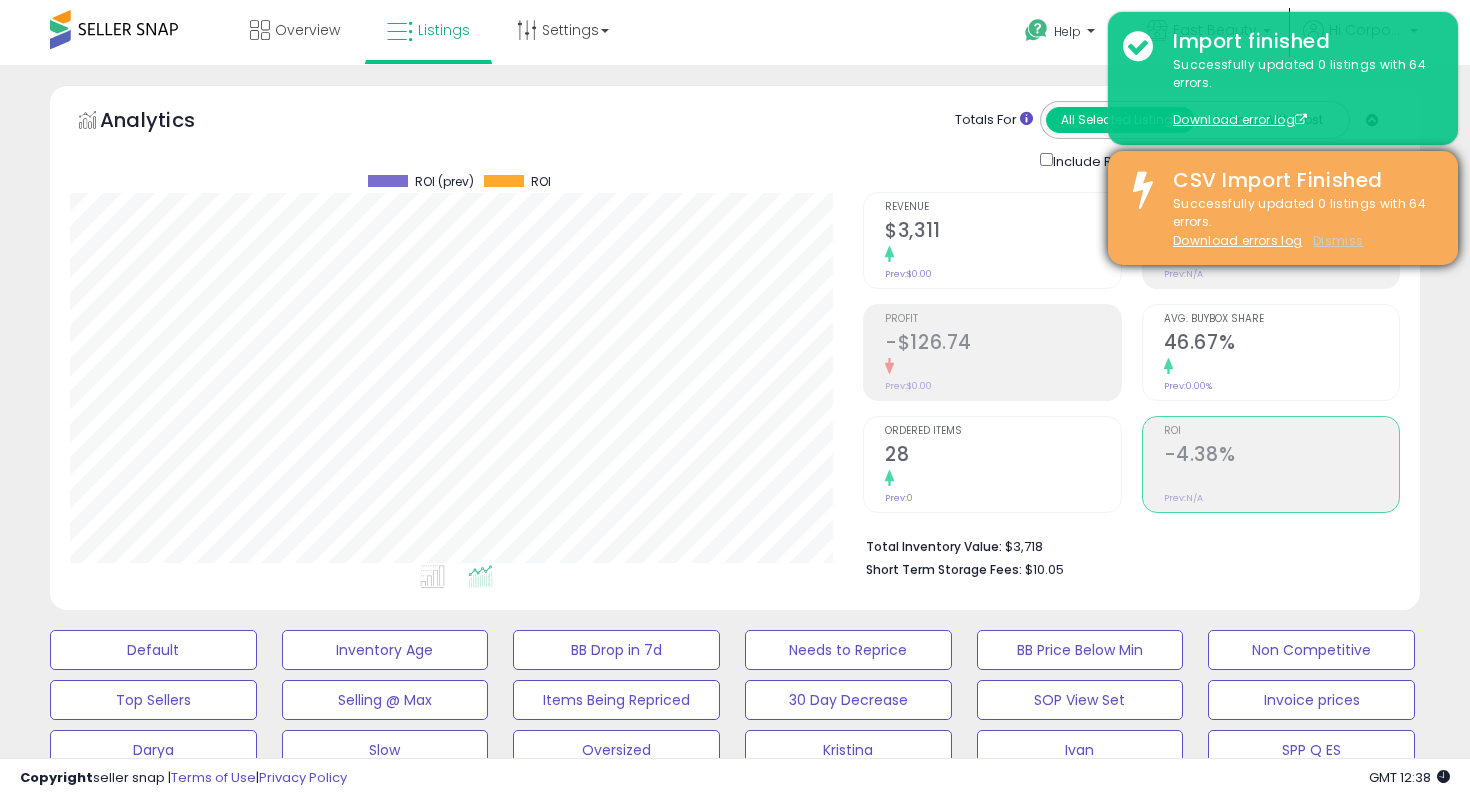 click on "Dismiss" at bounding box center [1338, 240] 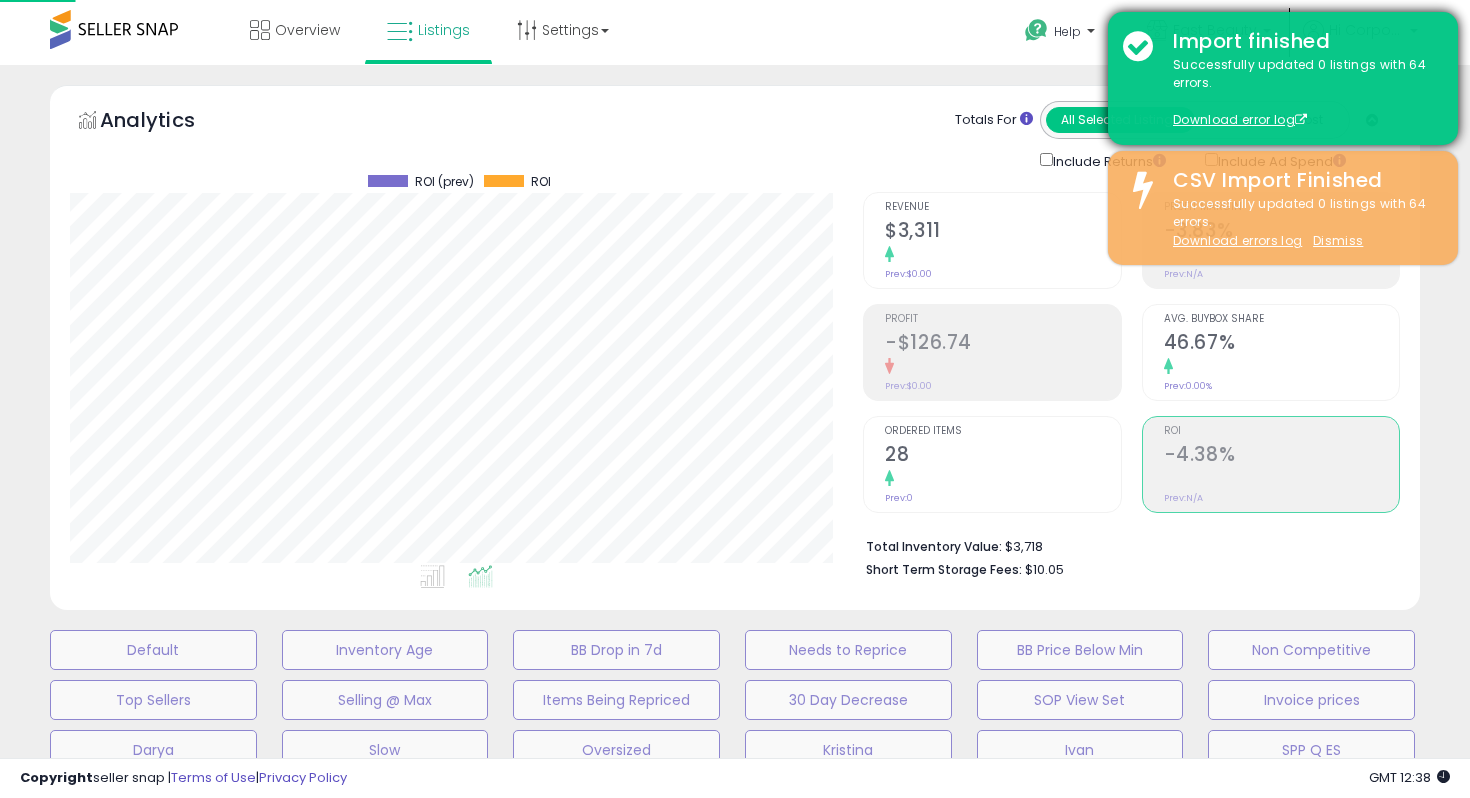 scroll, scrollTop: 0, scrollLeft: 1621, axis: horizontal 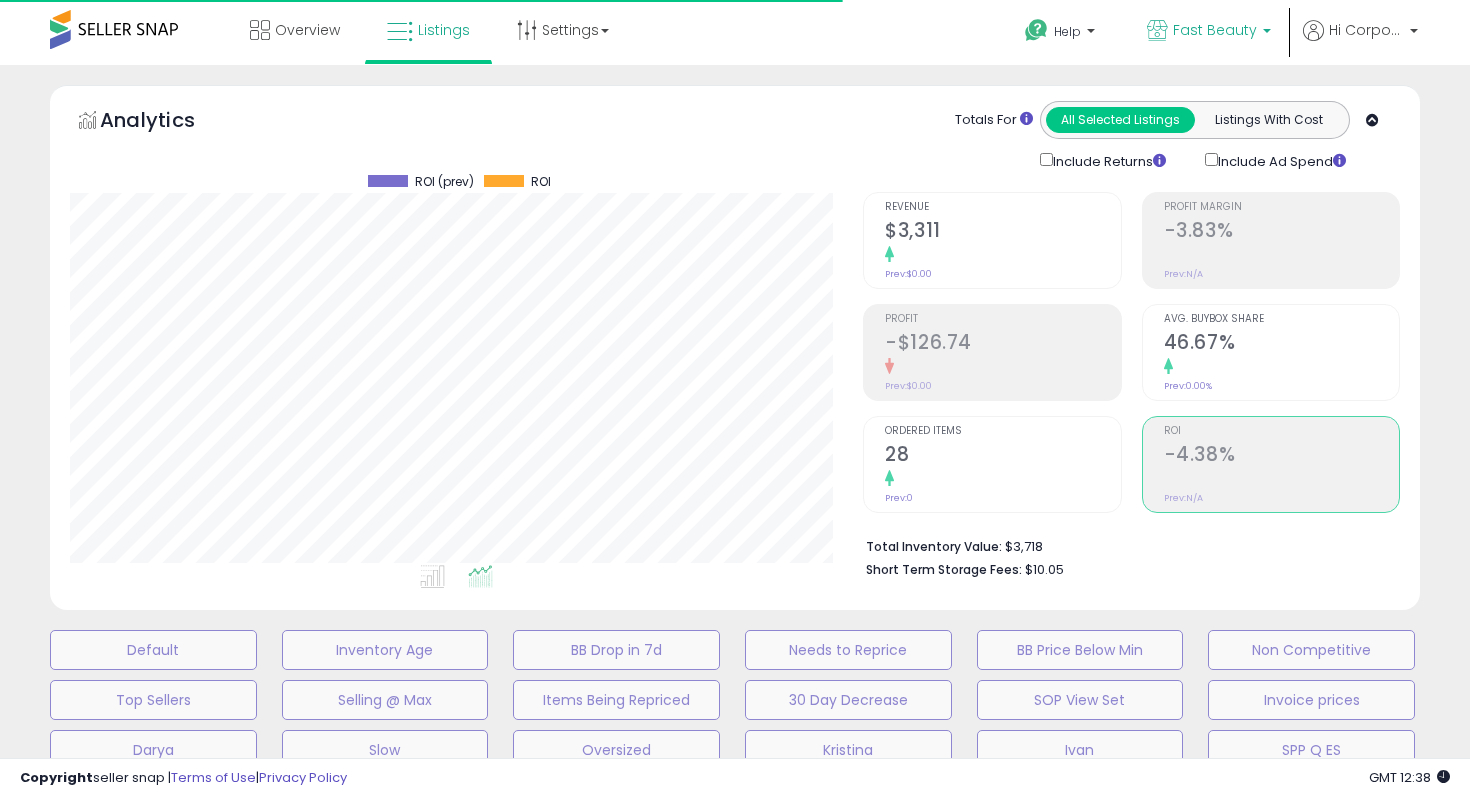 click on "Fast Beauty" at bounding box center [1215, 30] 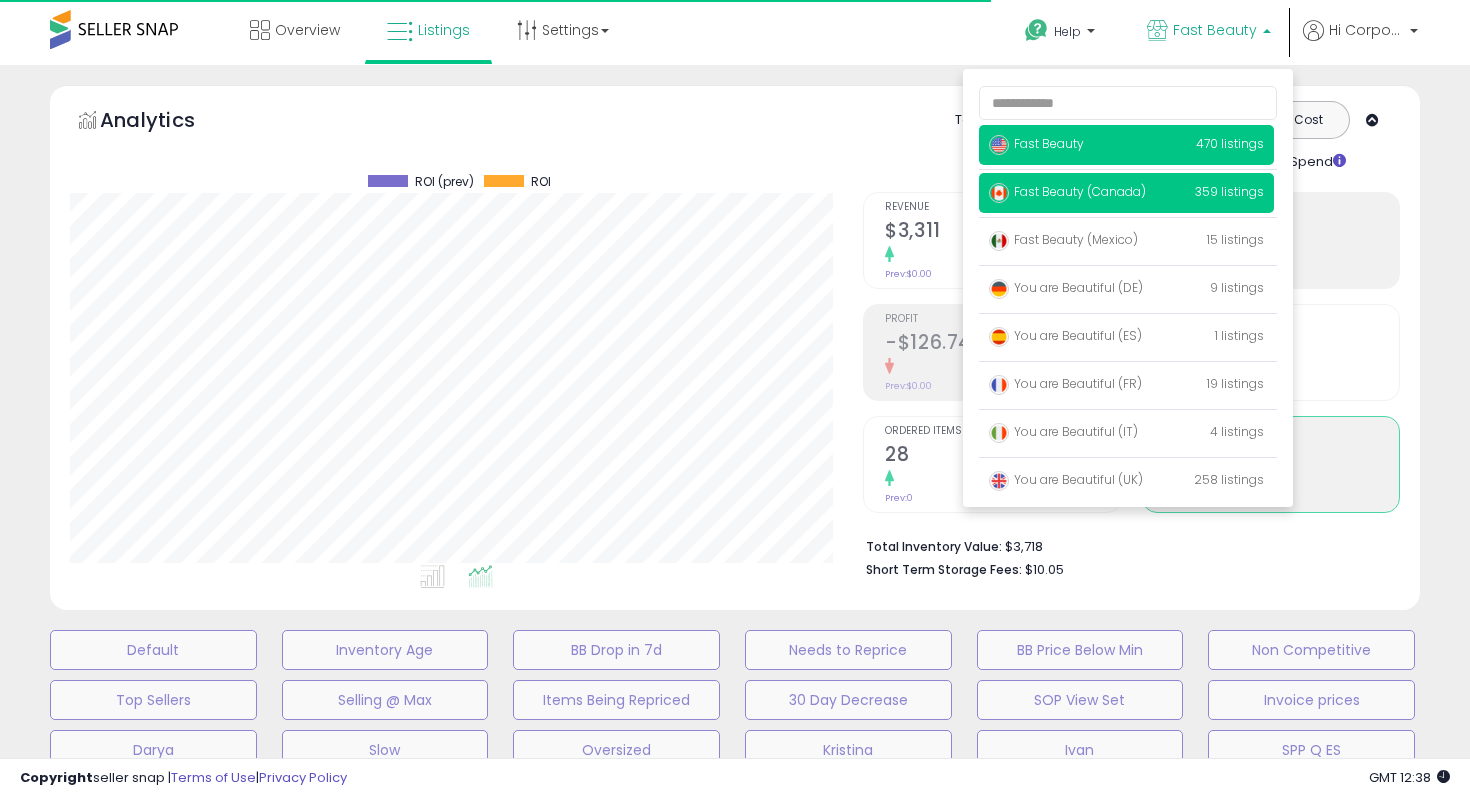 click on "Fast Beauty (Canada)
359
listings" at bounding box center [1126, 193] 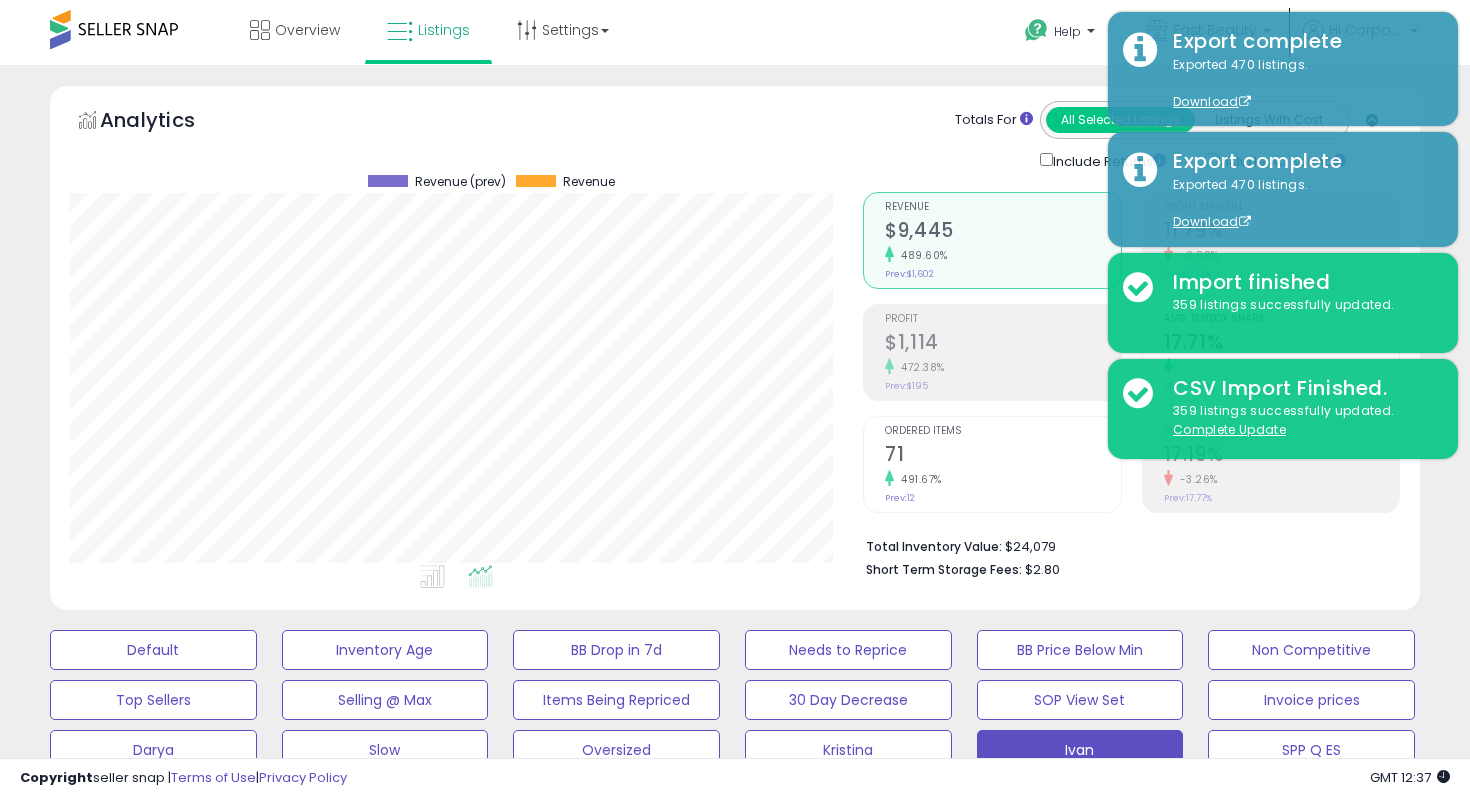 select on "**" 